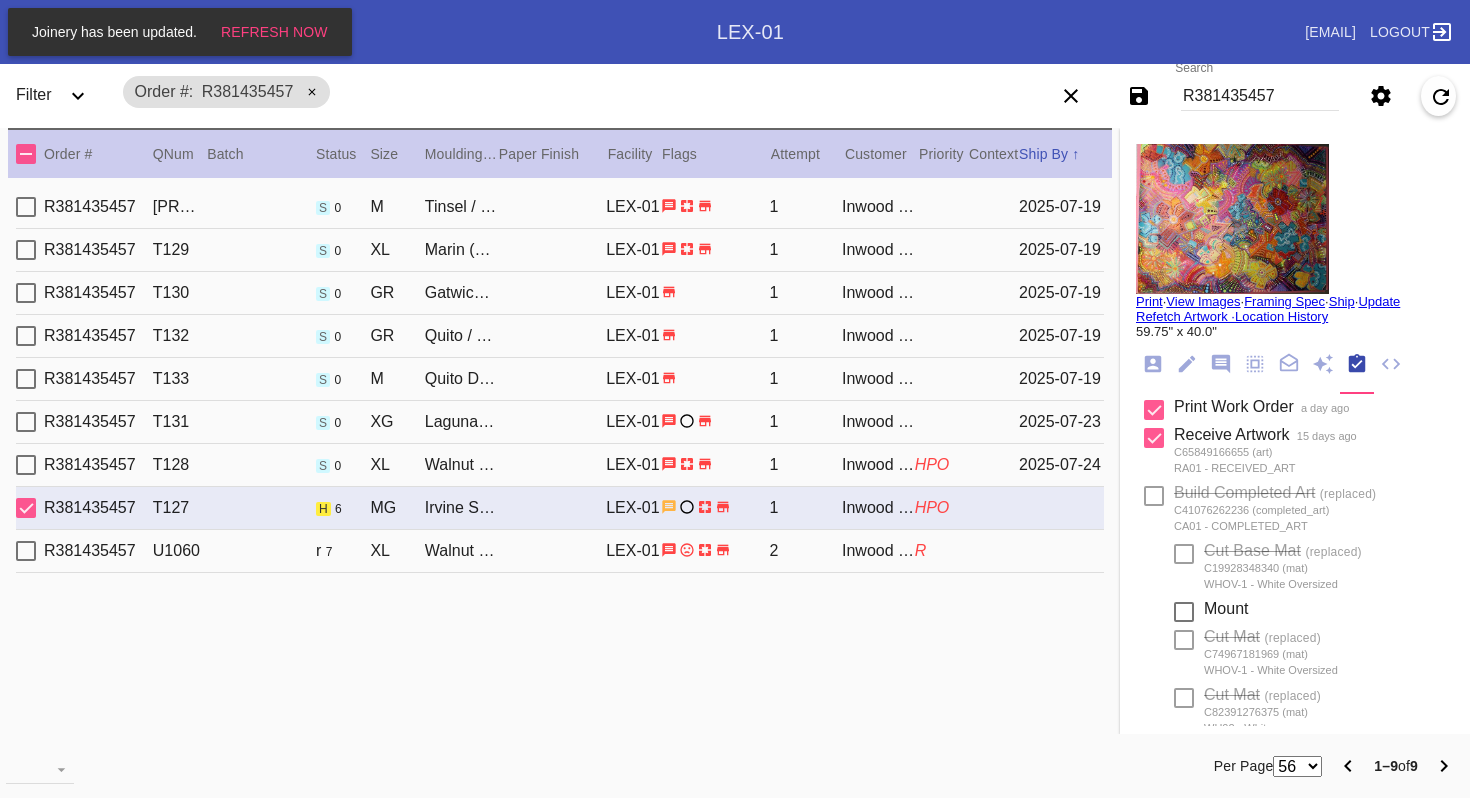 scroll, scrollTop: 0, scrollLeft: 0, axis: both 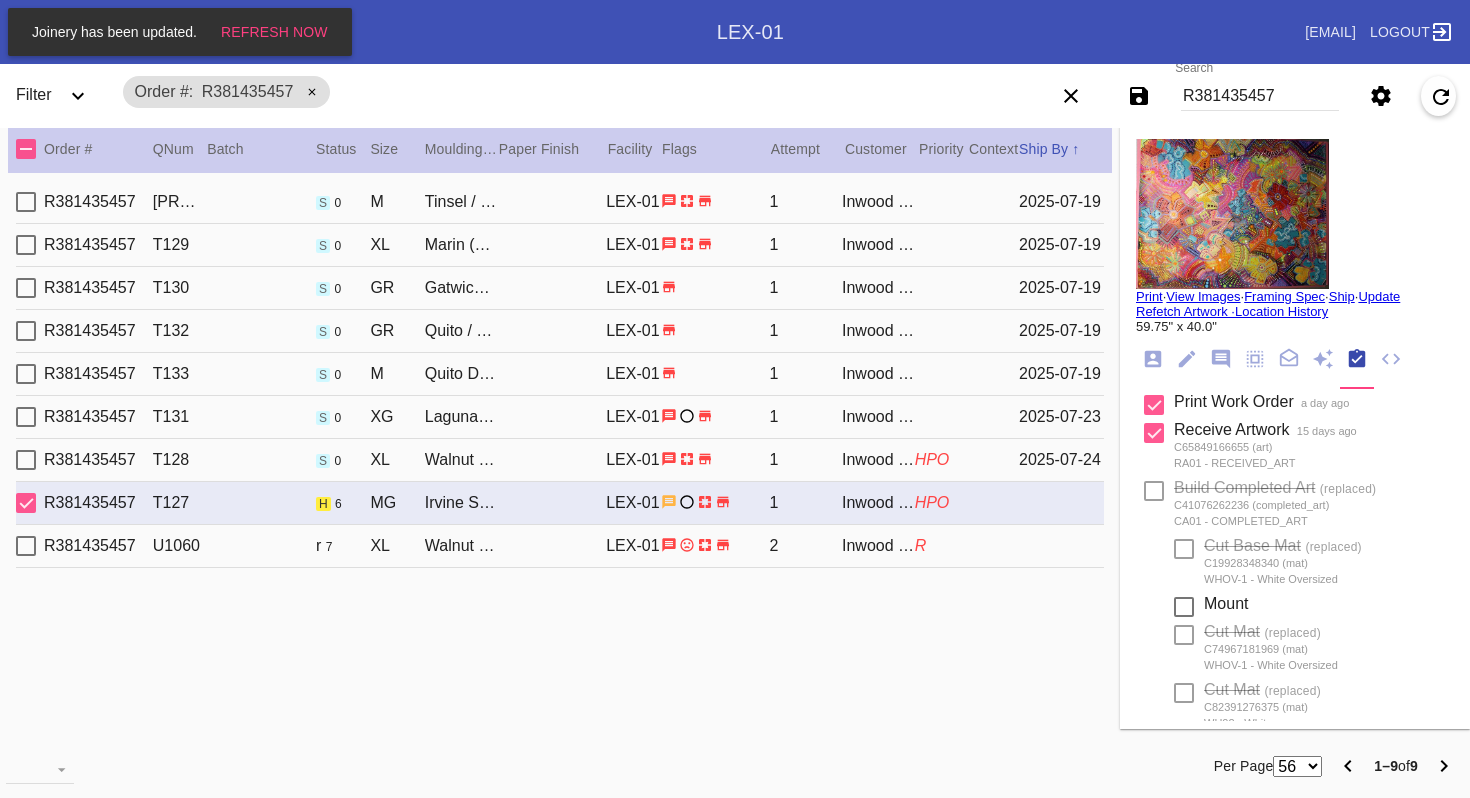 click on "Search R381435457" at bounding box center [1260, 96] 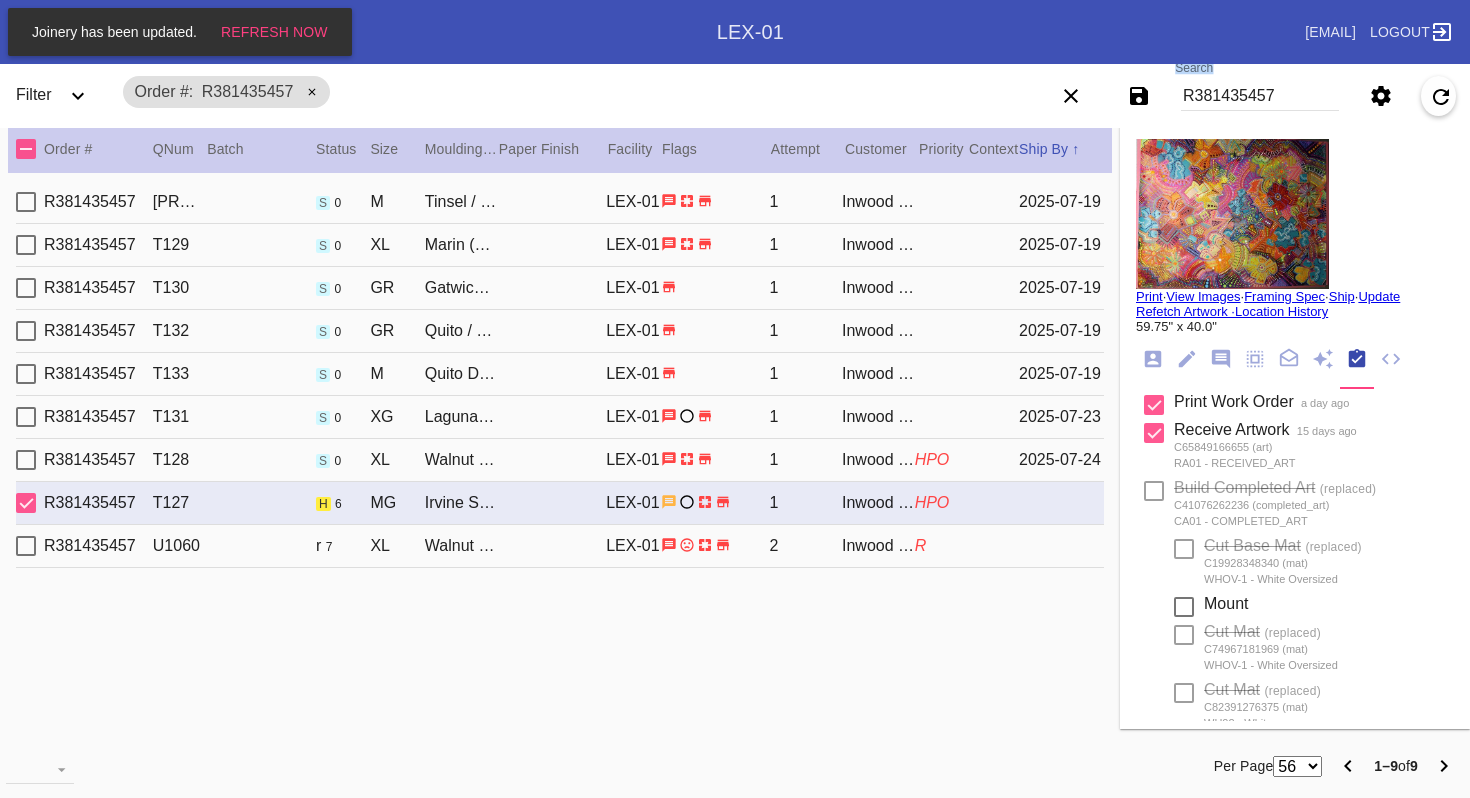 click on "Search R381435457" at bounding box center [1260, 96] 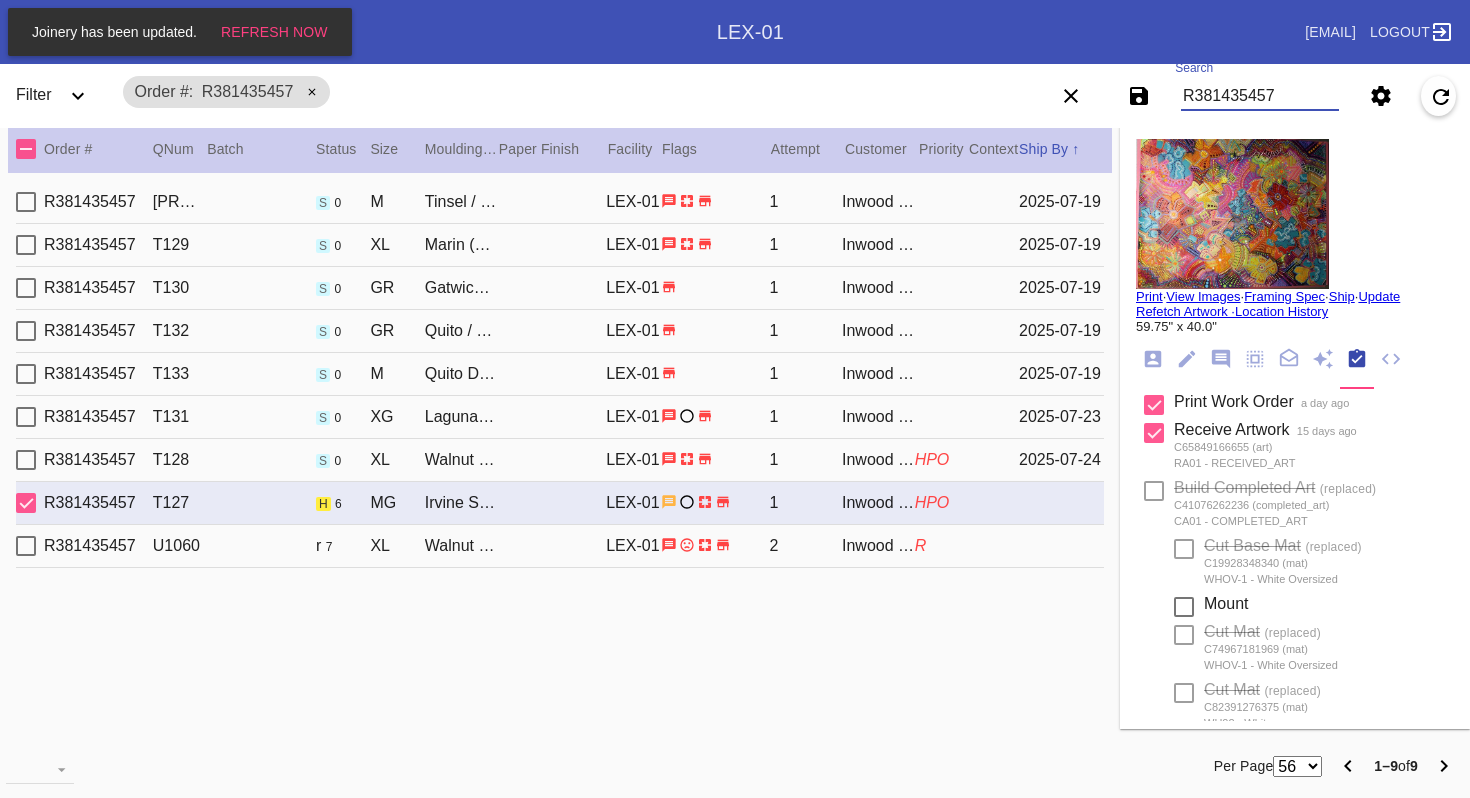 click on "R381435457" at bounding box center [1260, 96] 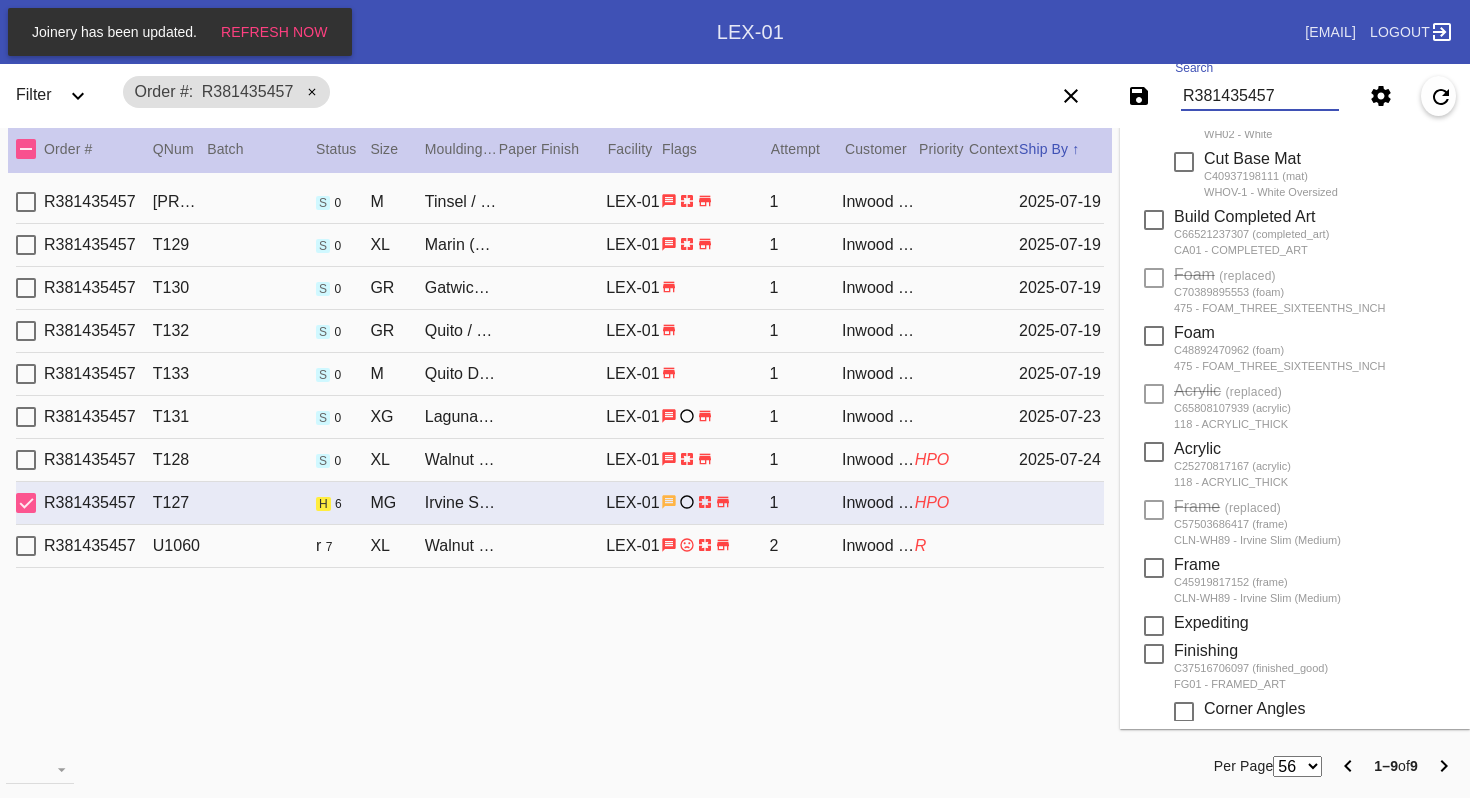 scroll, scrollTop: 0, scrollLeft: 0, axis: both 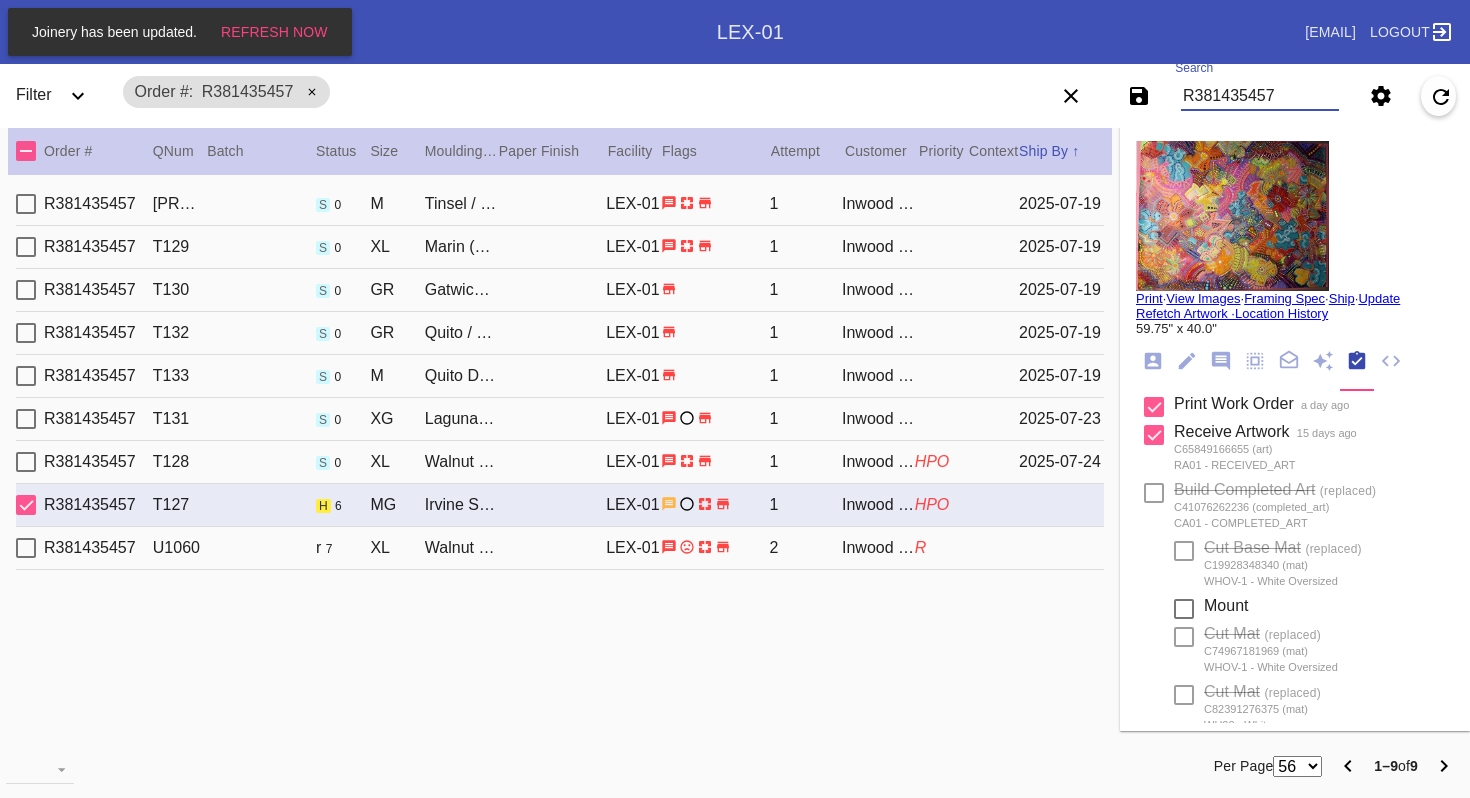 click on "R381435457" at bounding box center [1260, 96] 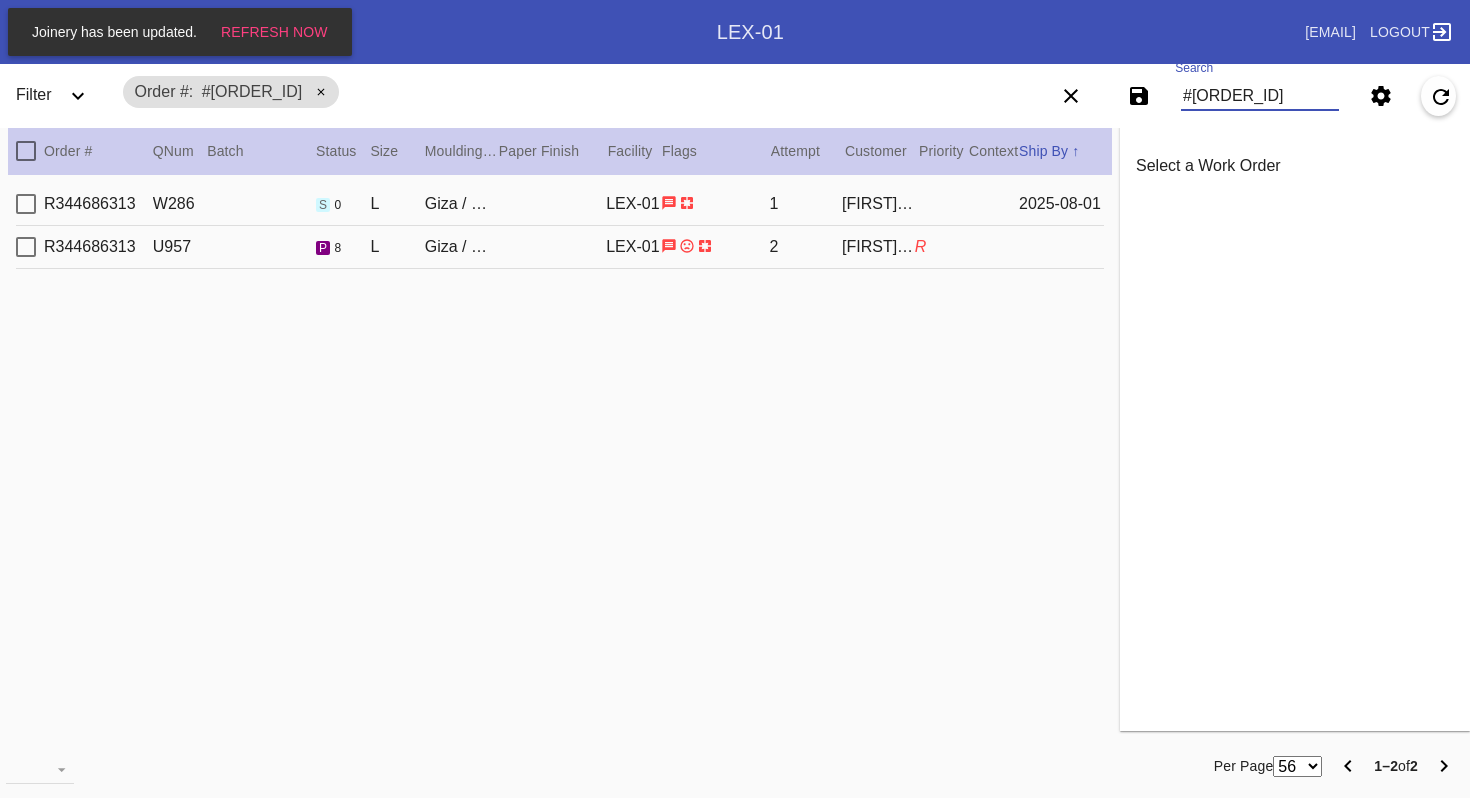click on "#M761733454" at bounding box center [1260, 96] 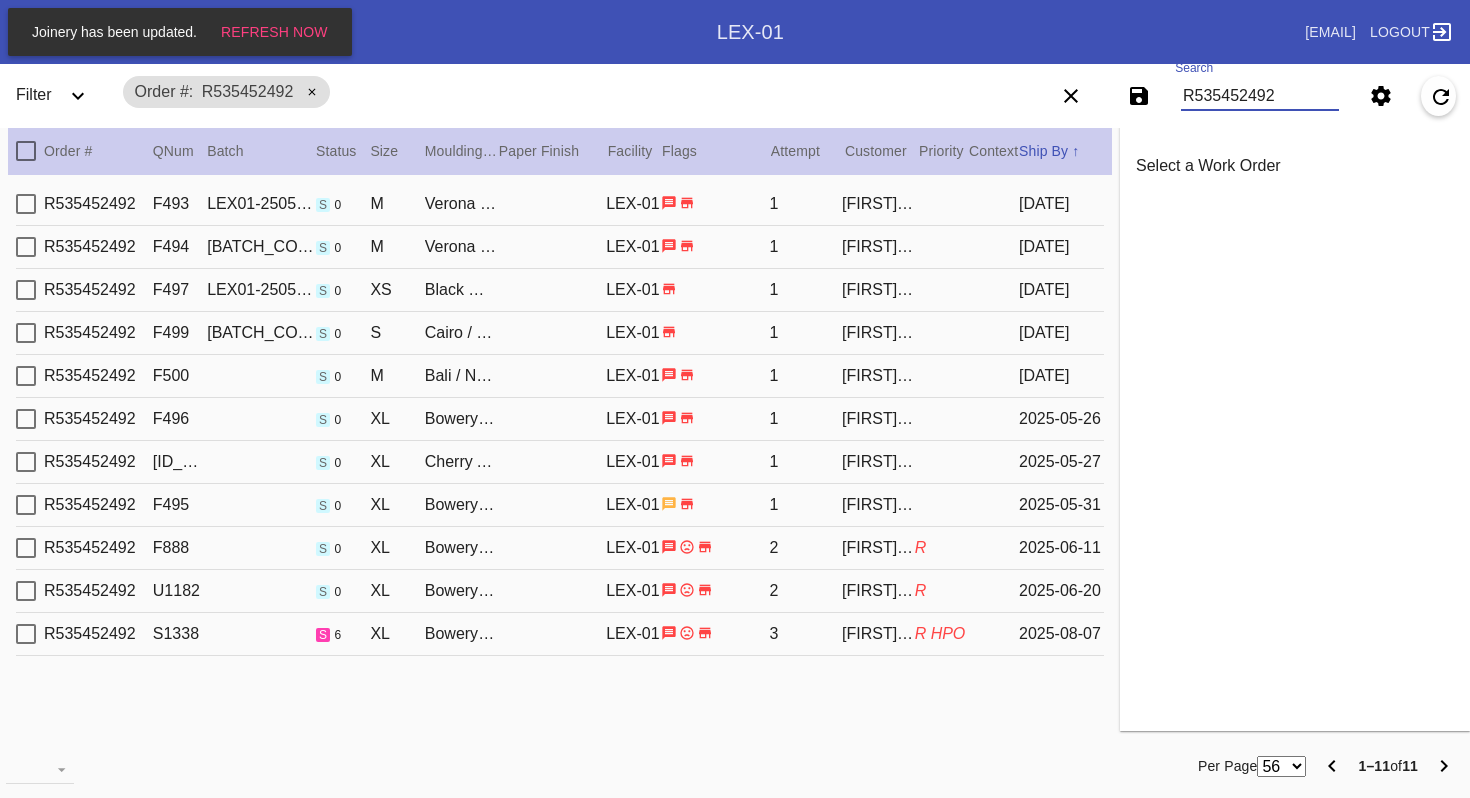 type on "R535452492" 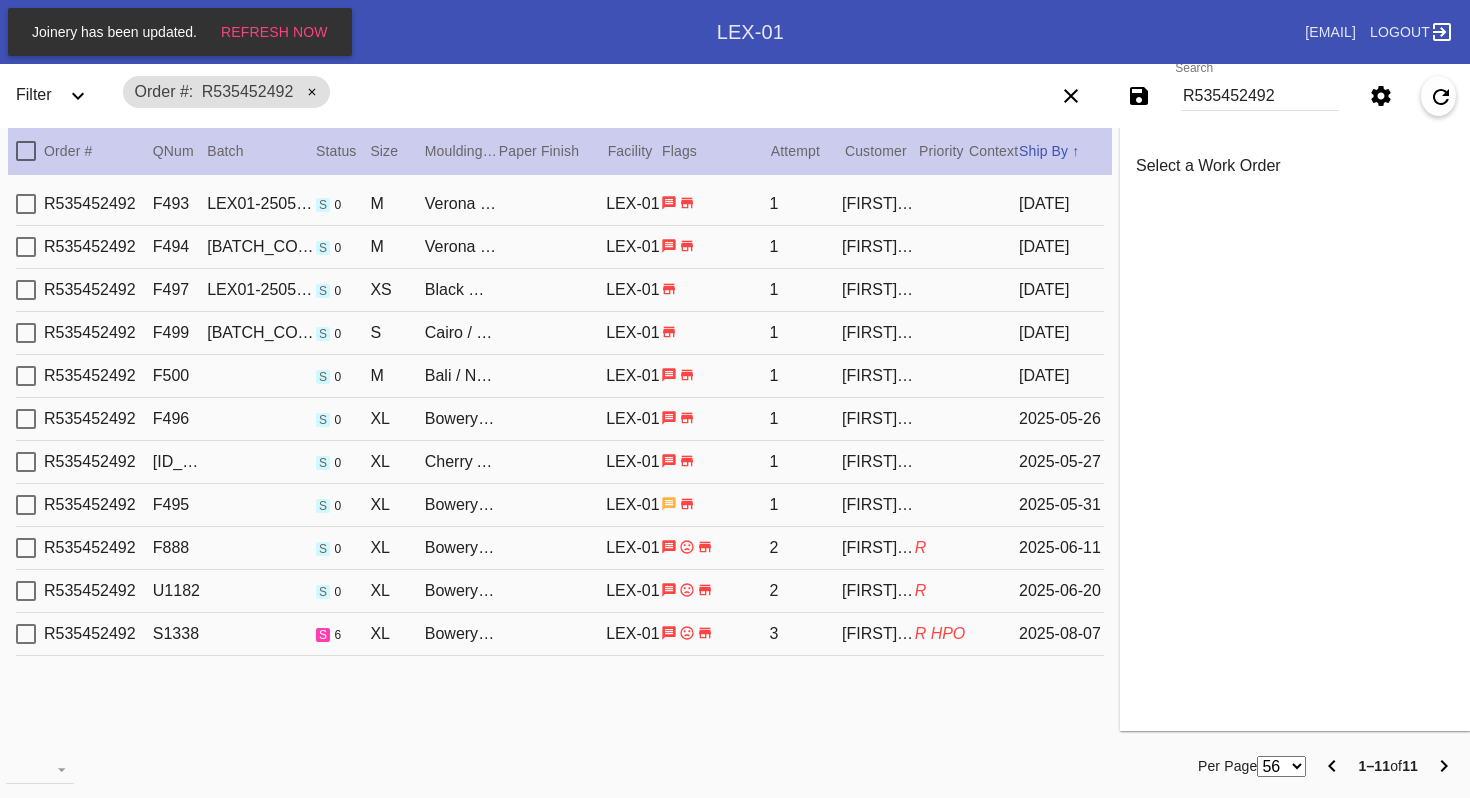 click on "R535452492 S1338 s   6 XL Bowery / No Mat LEX-01 3 Lindsay Jackson
R
HPO
2025-08-07" at bounding box center [560, 634] 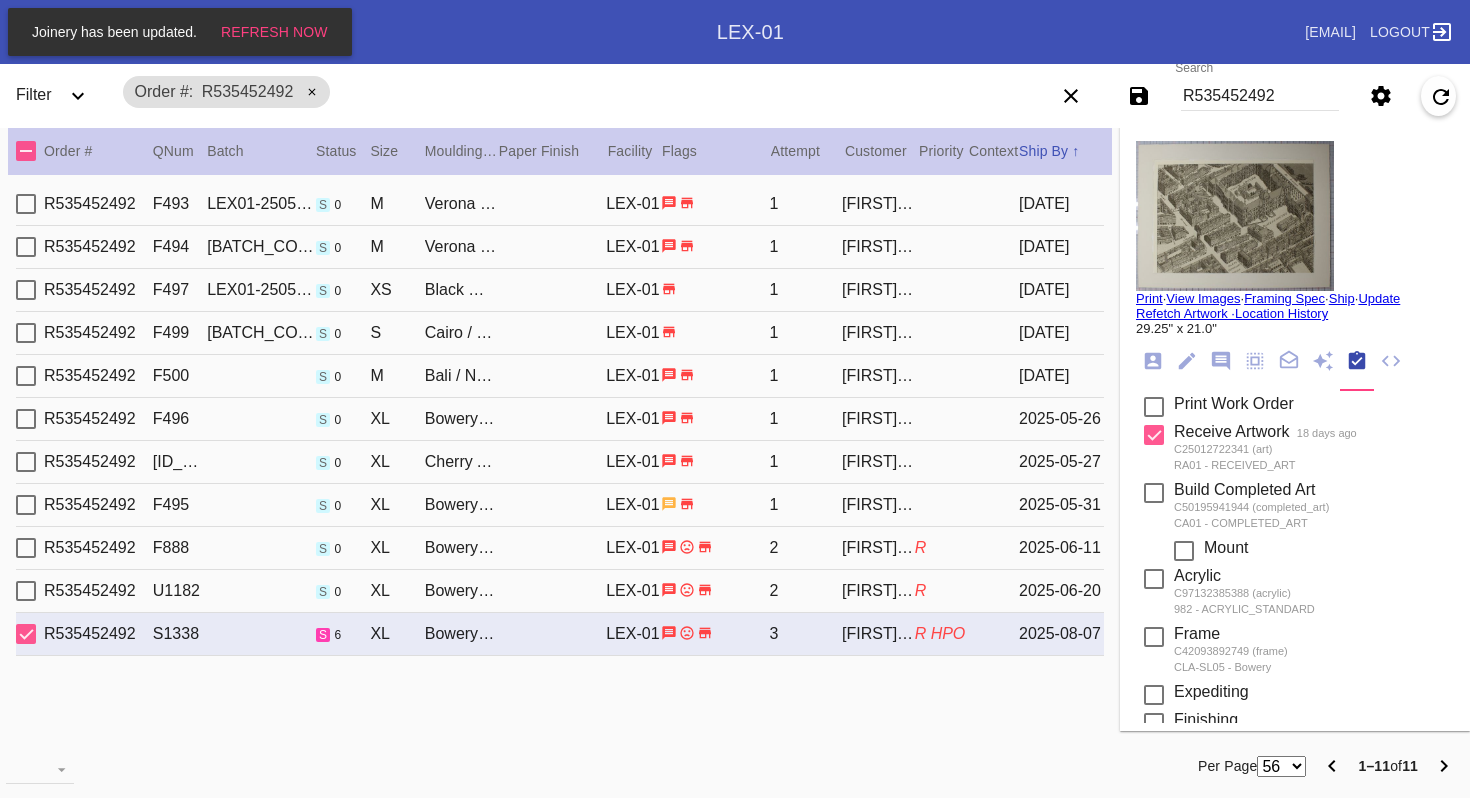 click 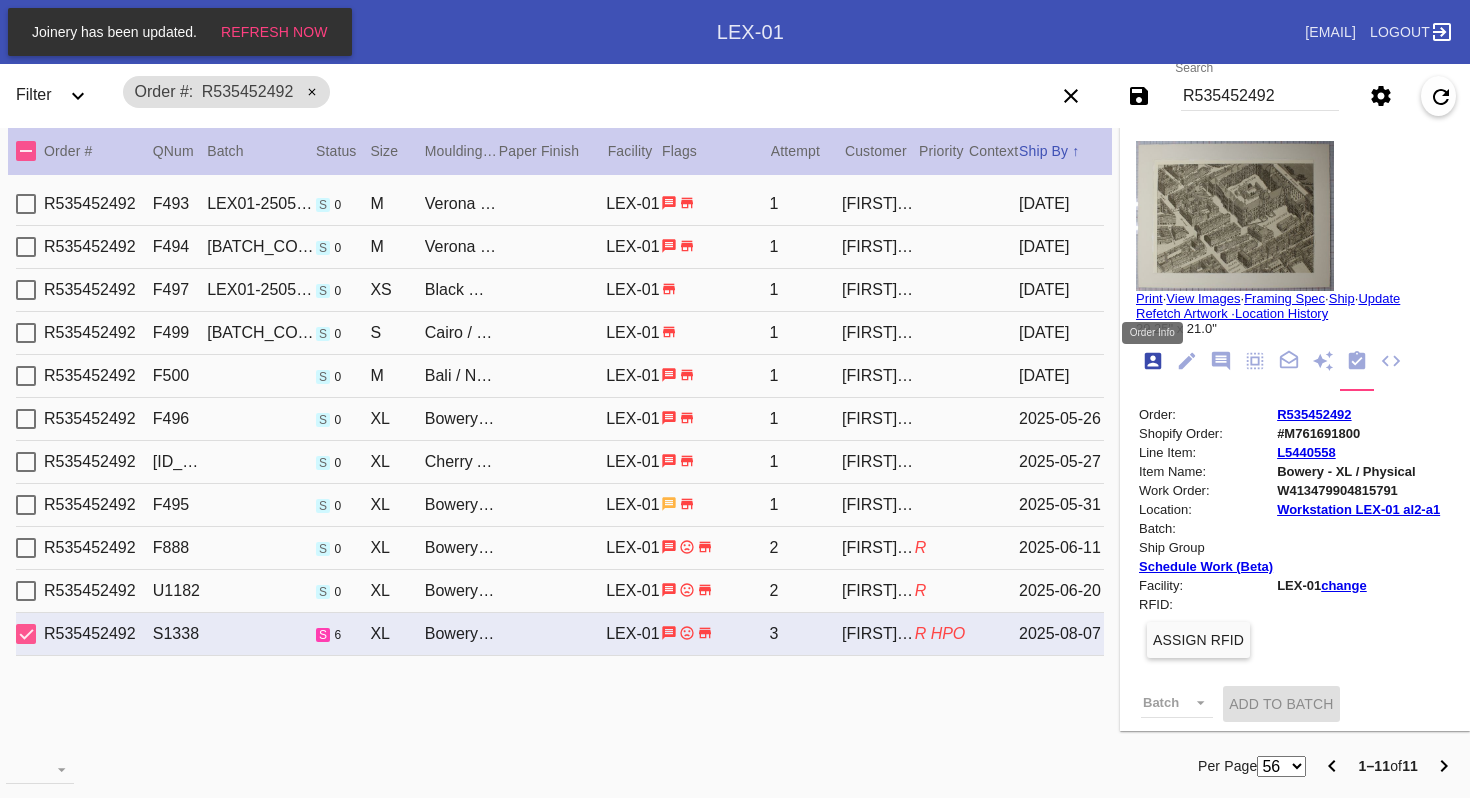 scroll, scrollTop: 24, scrollLeft: 0, axis: vertical 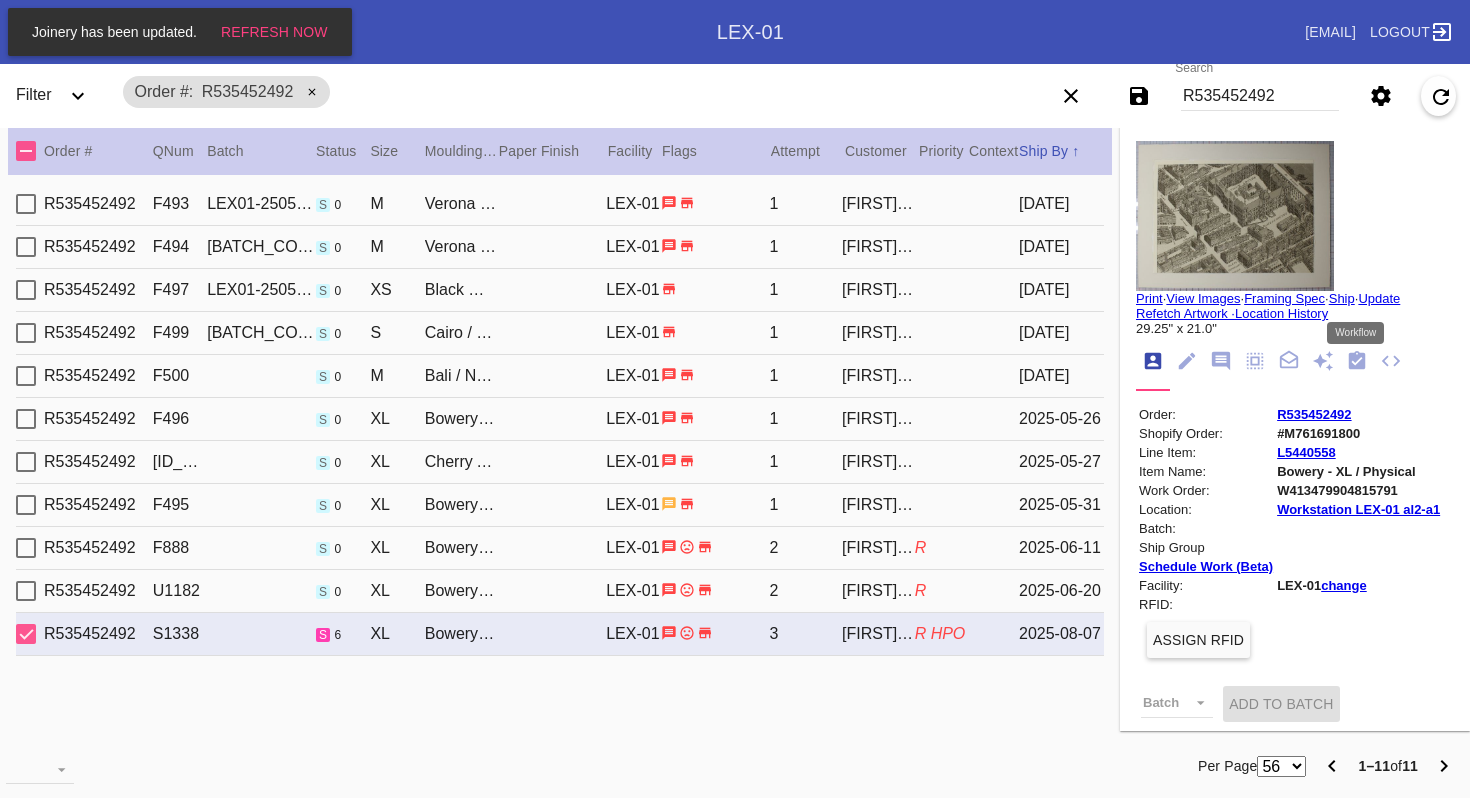 click 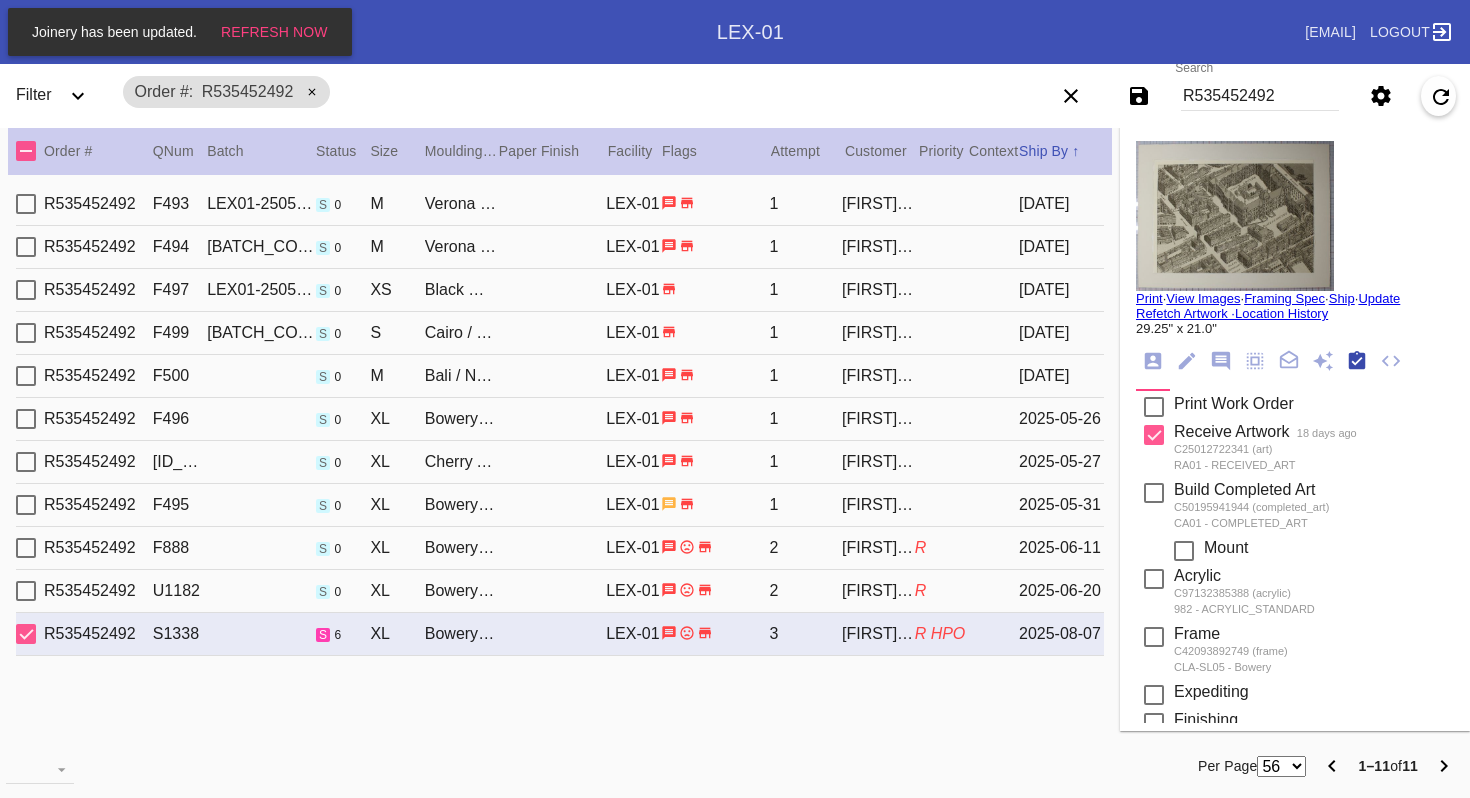 scroll, scrollTop: 320, scrollLeft: 0, axis: vertical 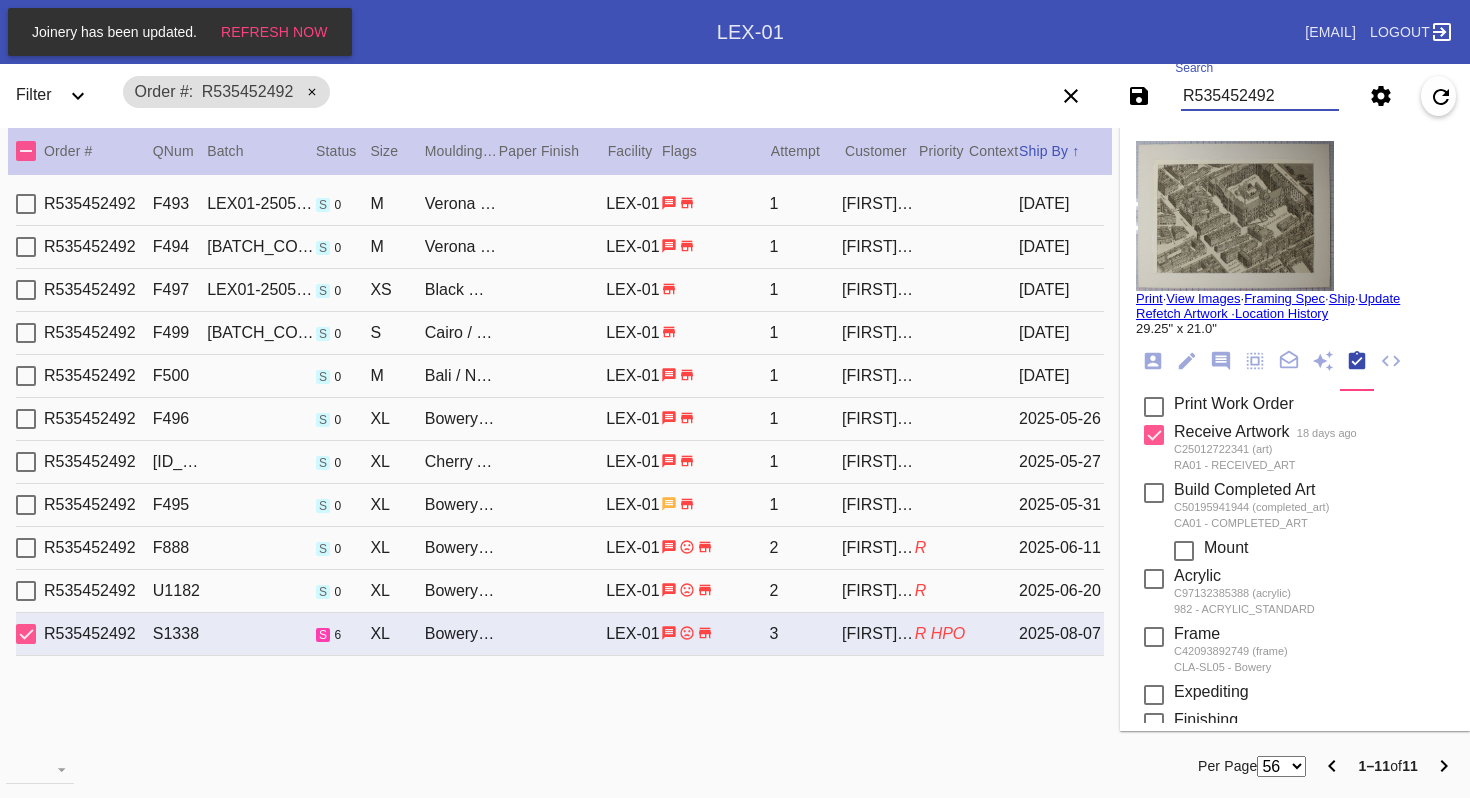 click on "R535452492" at bounding box center [1260, 96] 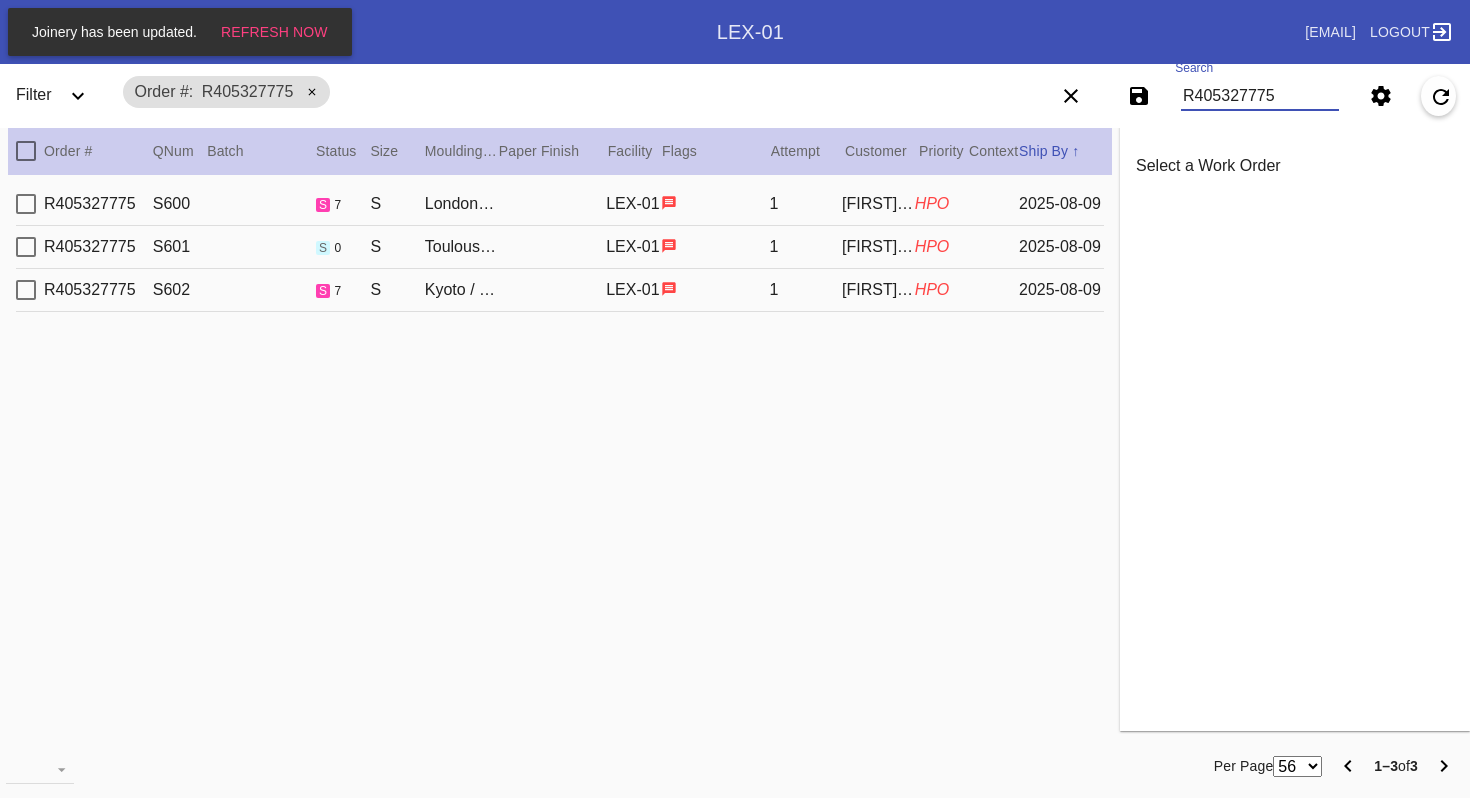type on "R405327775" 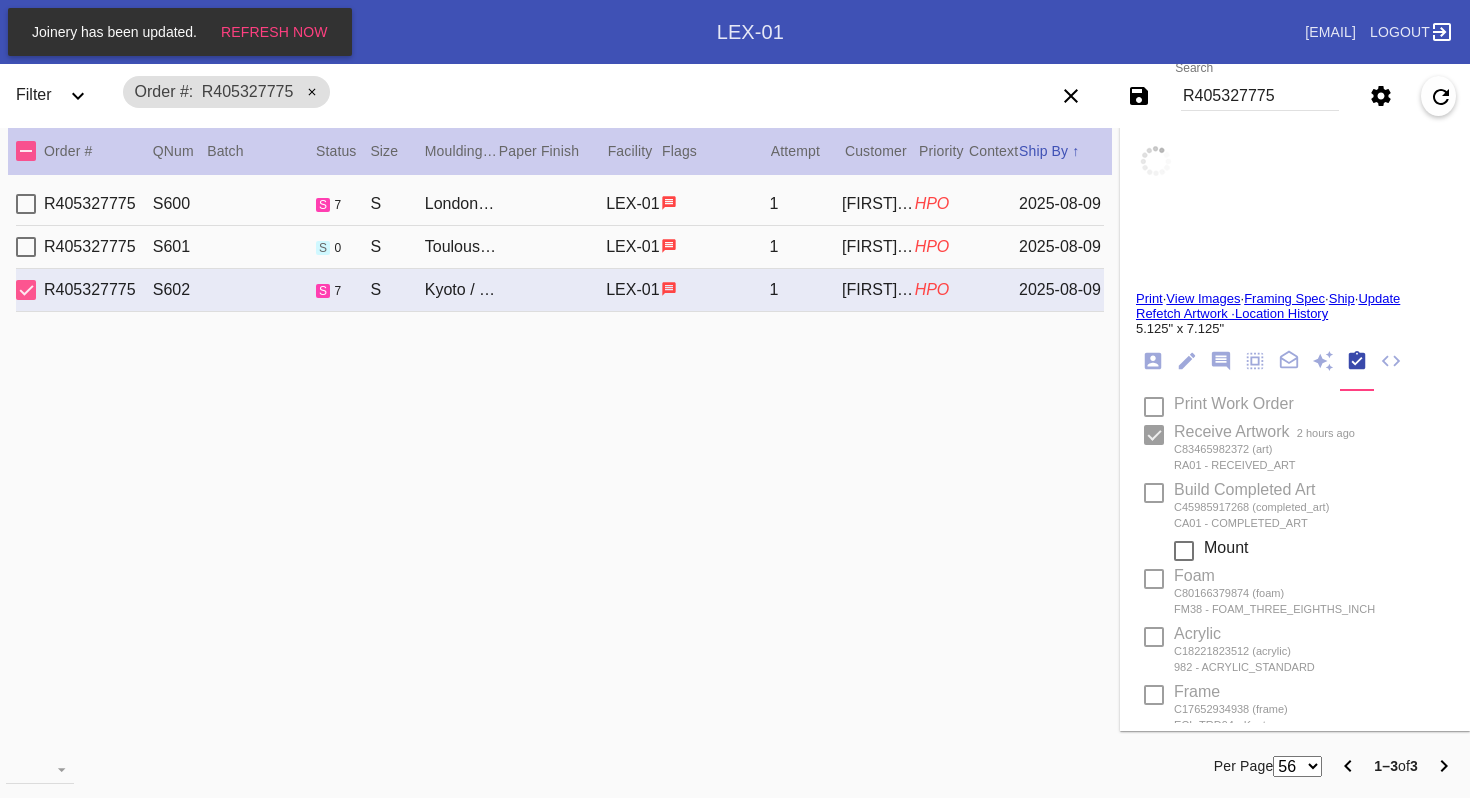 type on "0.0" 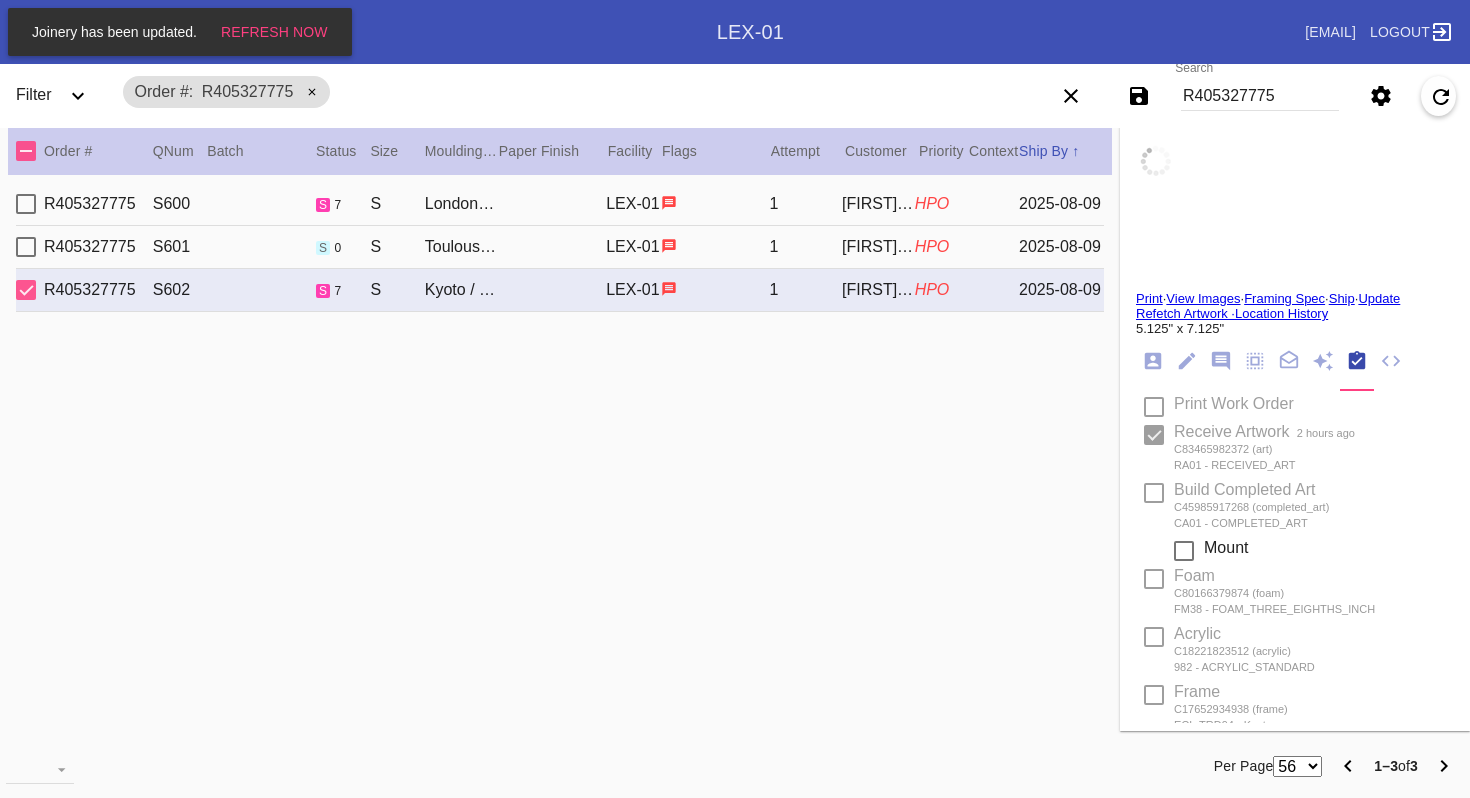 type on "0.0" 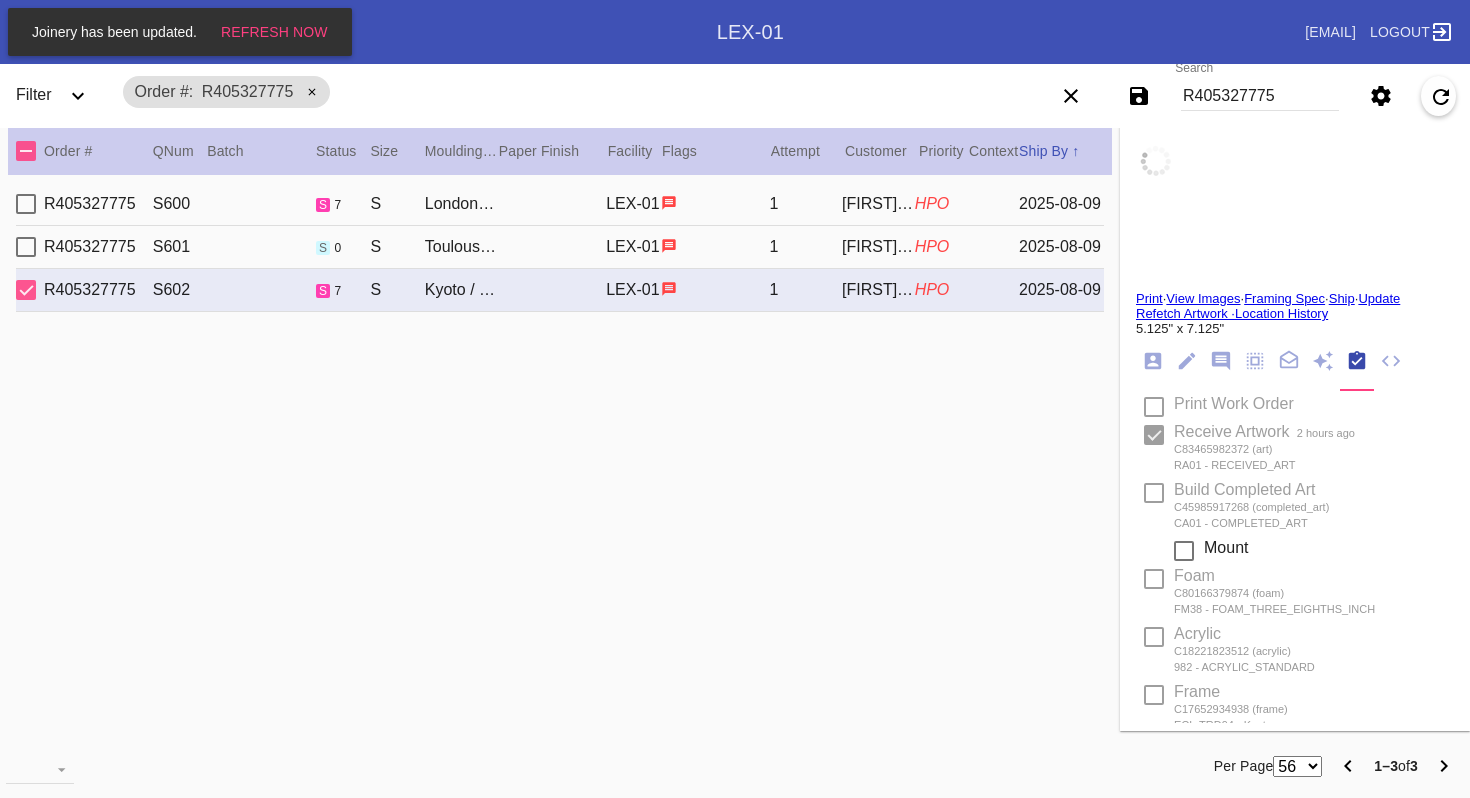 type on "0.0" 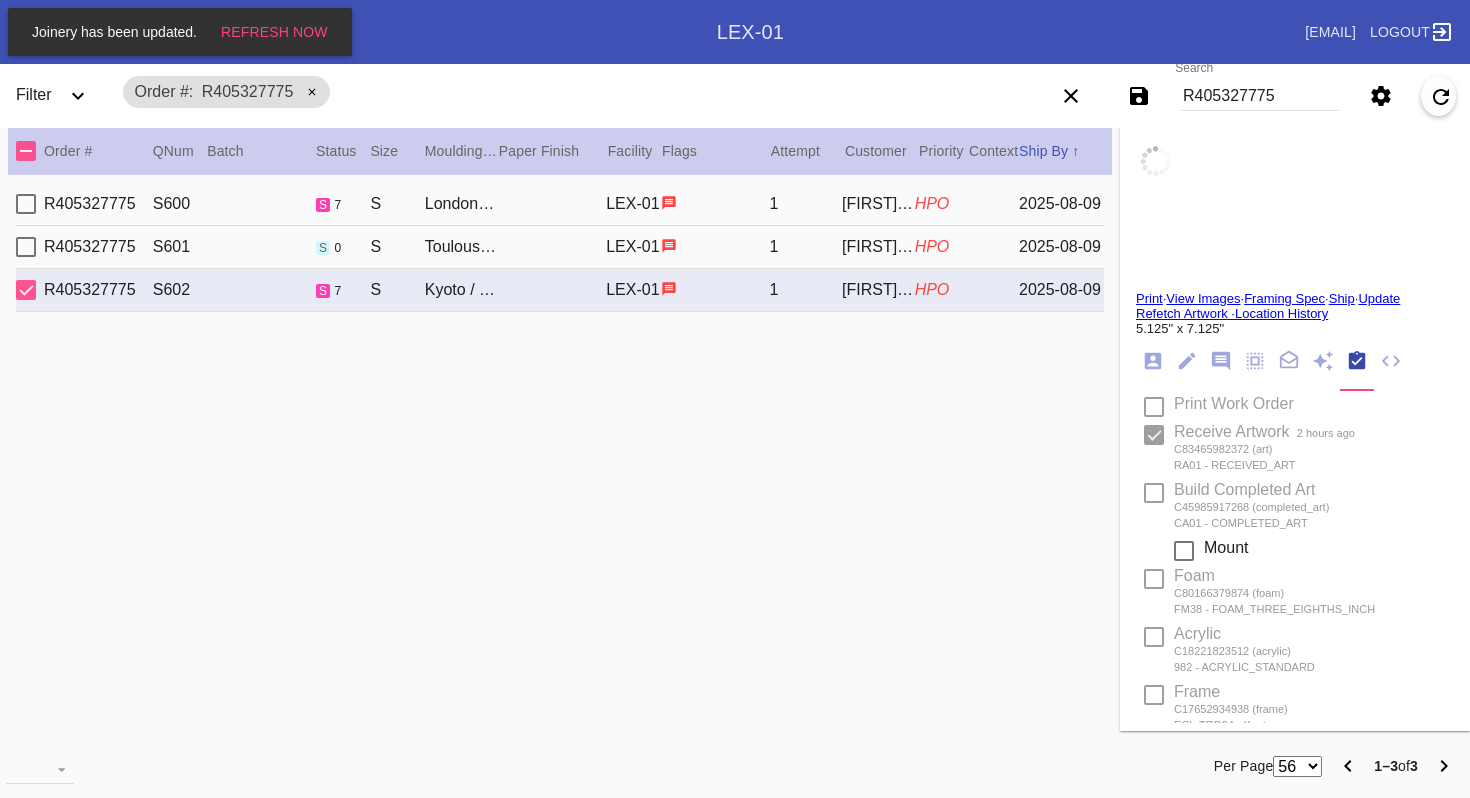 type on "0.0" 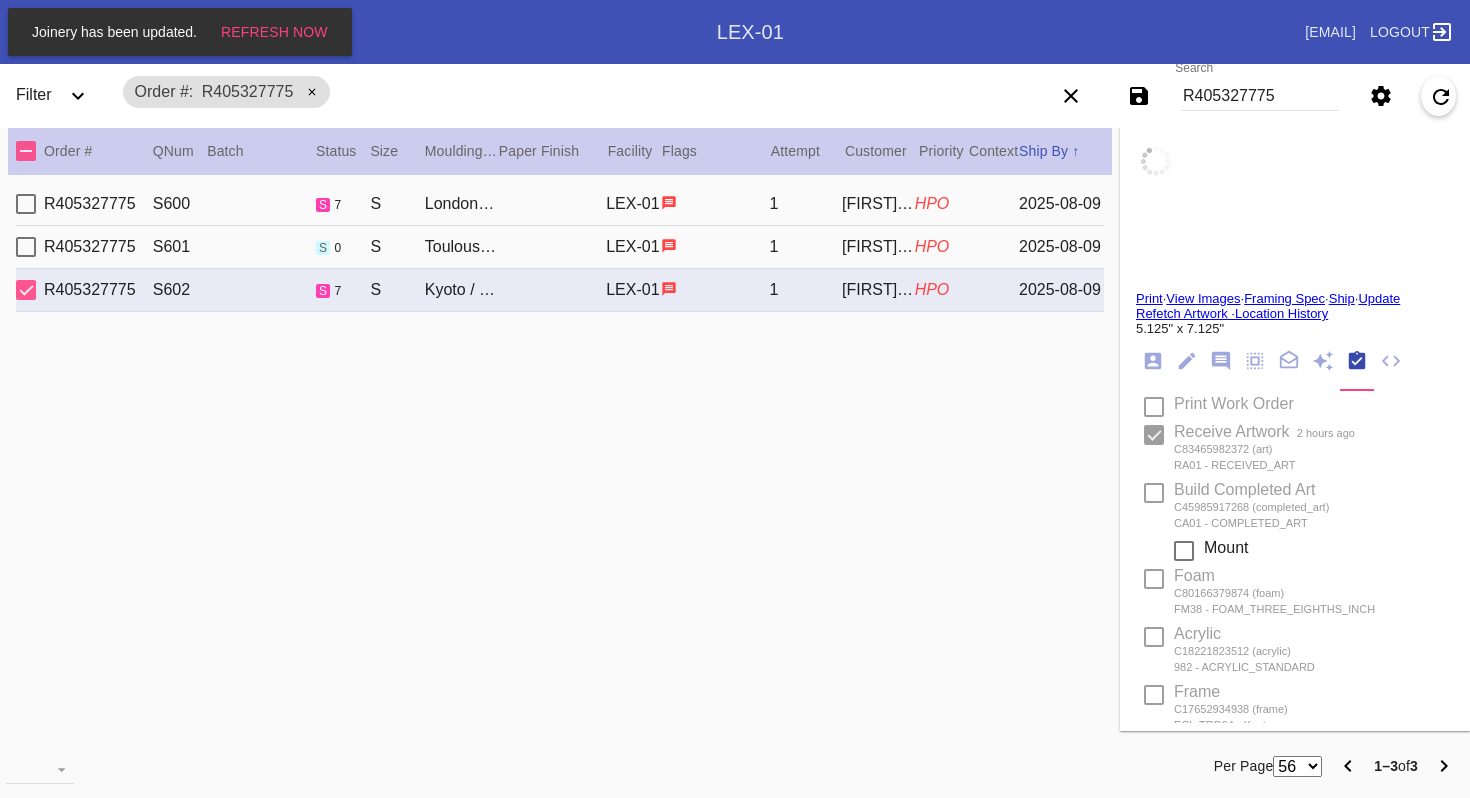 type on "0.1875" 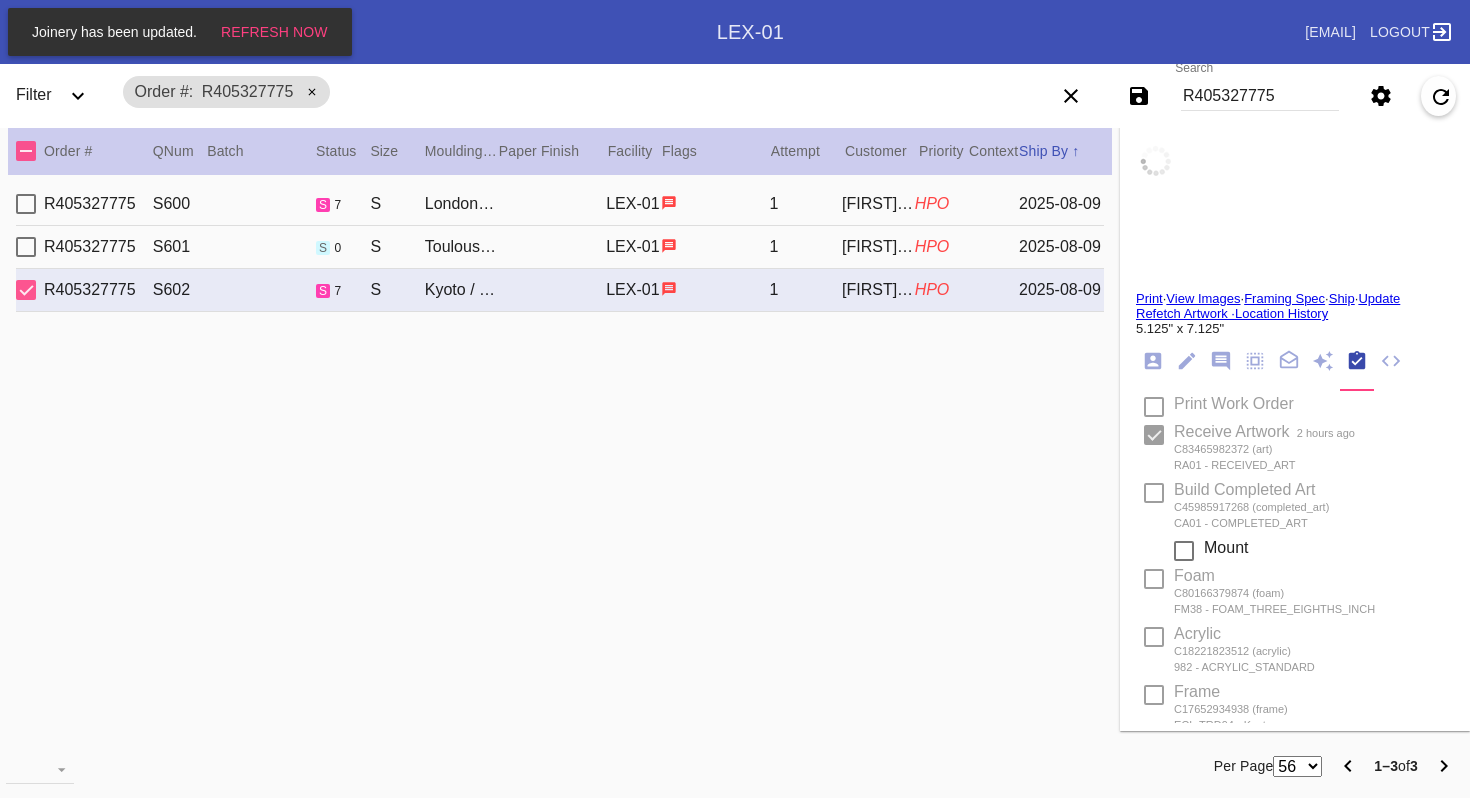 type on "5.0" 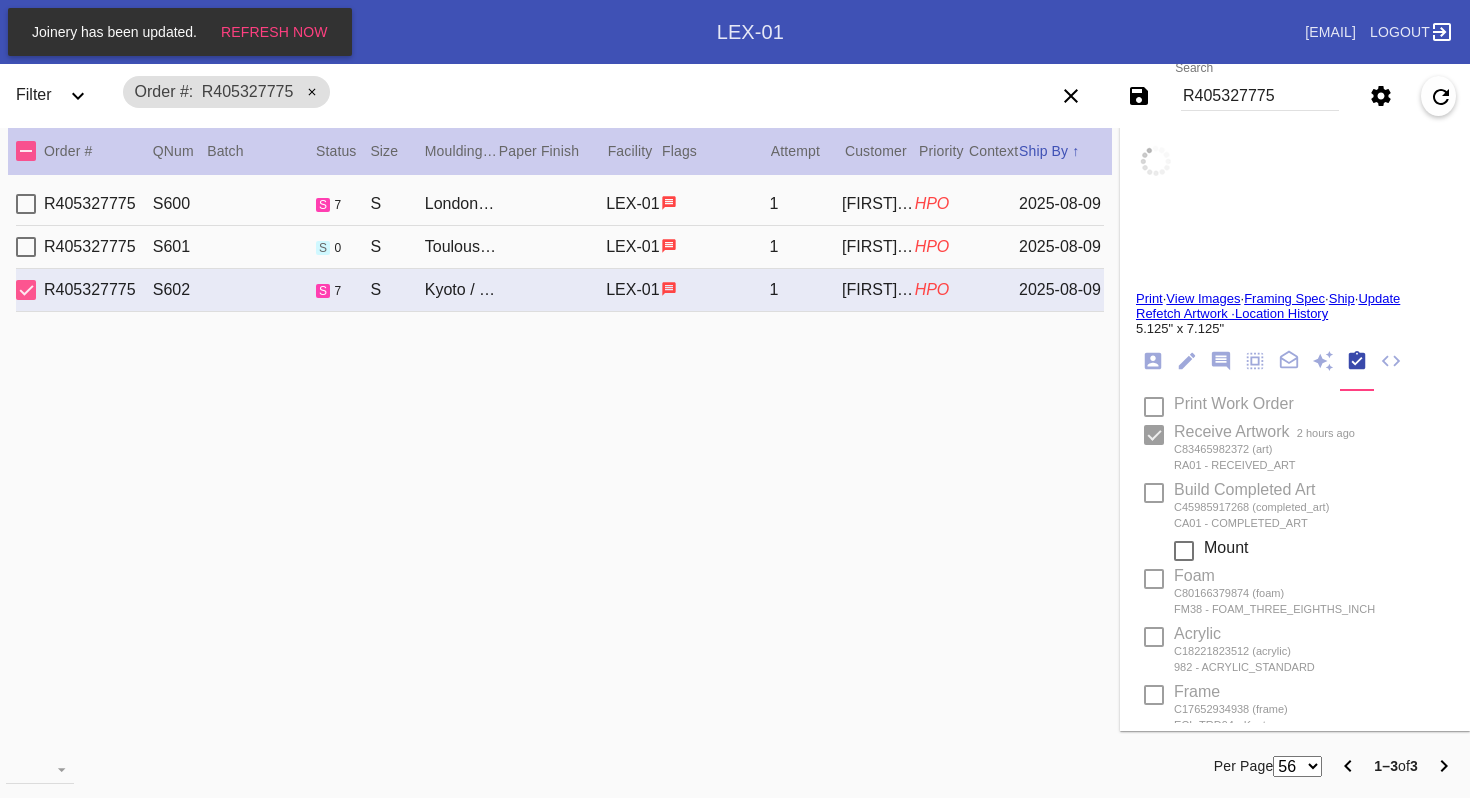 type on "7.125" 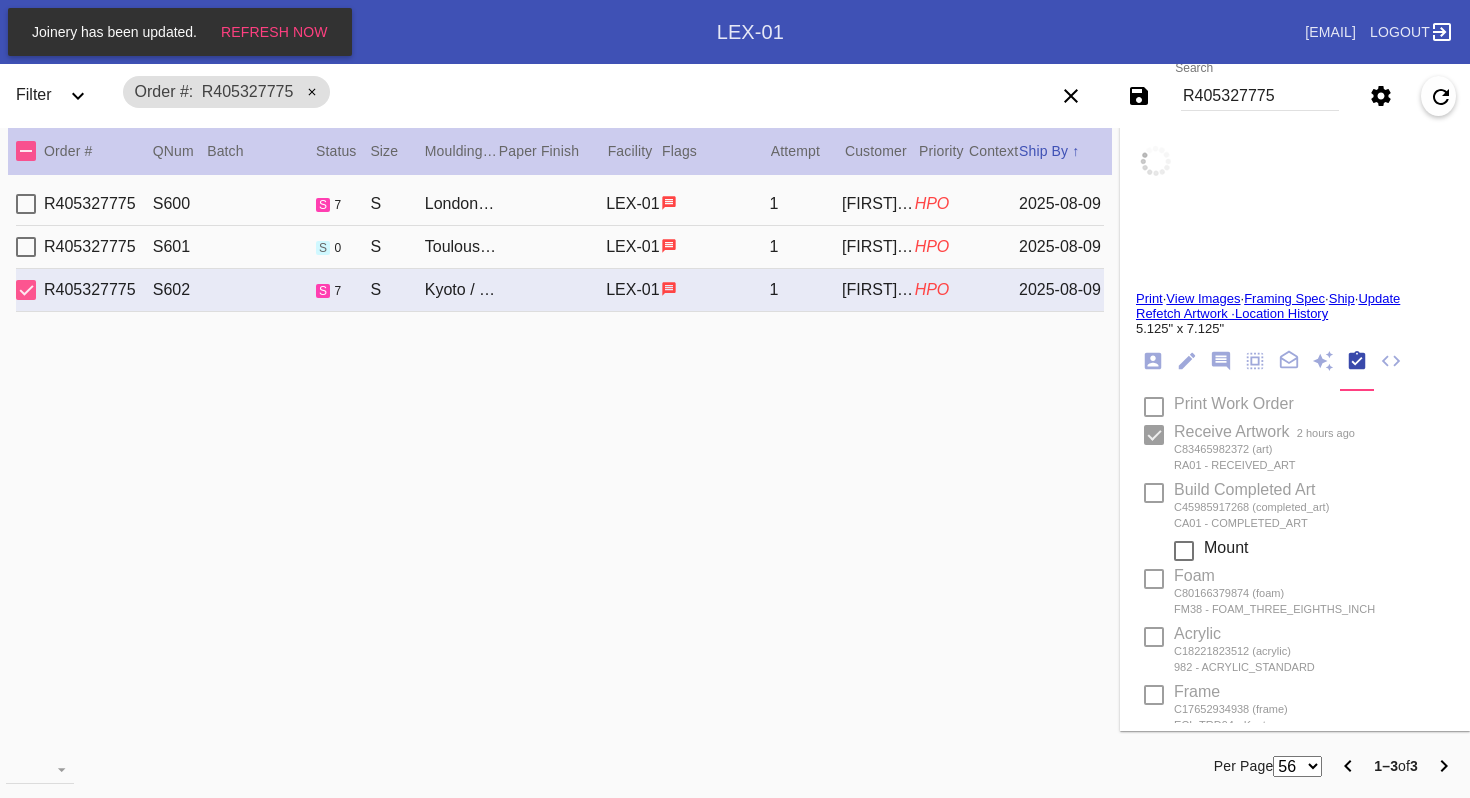 type on "8/16/2025" 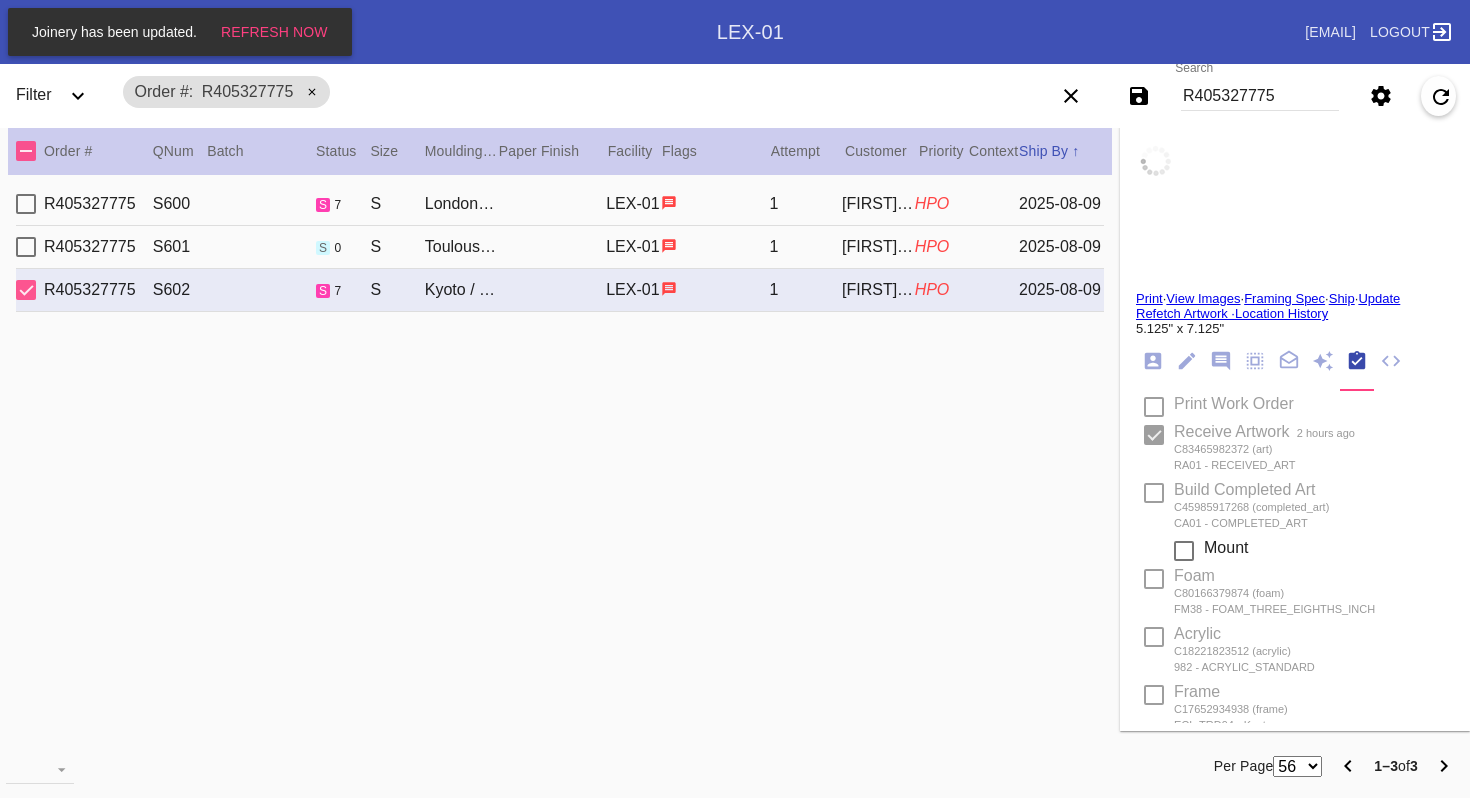 type on "8/9/2025" 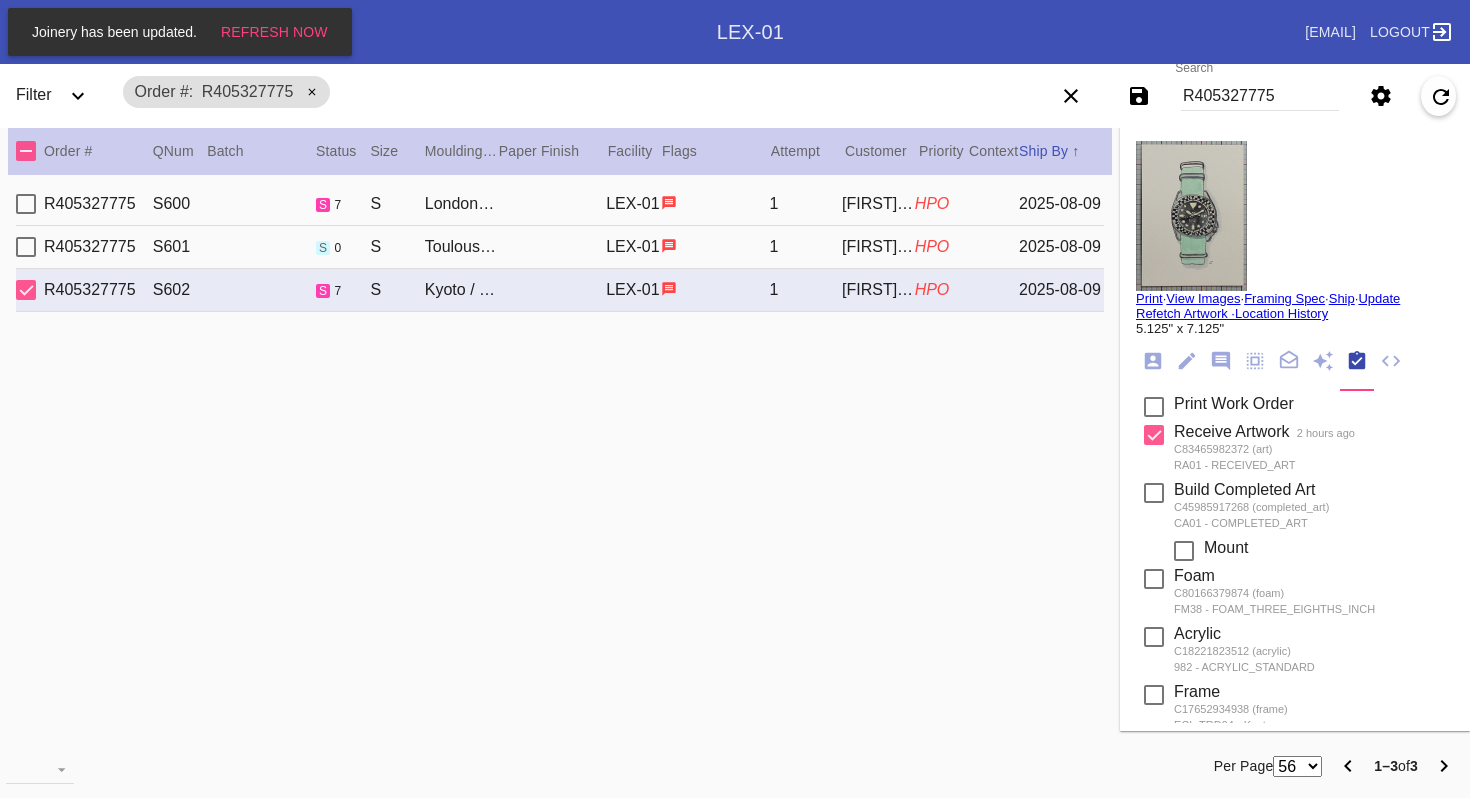 click on "R405327775 S600 s   7 S London / No Mat LEX-01 1 Jack Carlson
HPO
2025-08-09 R405327775 S601 s   0 S Toulouse / No Mat LEX-01 1 Jack Carlson
HPO
2025-08-09 R405327775 S602 s   7 S Kyoto / No Mat LEX-01 1 Jack Carlson
HPO
2025-08-09" at bounding box center [560, 455] 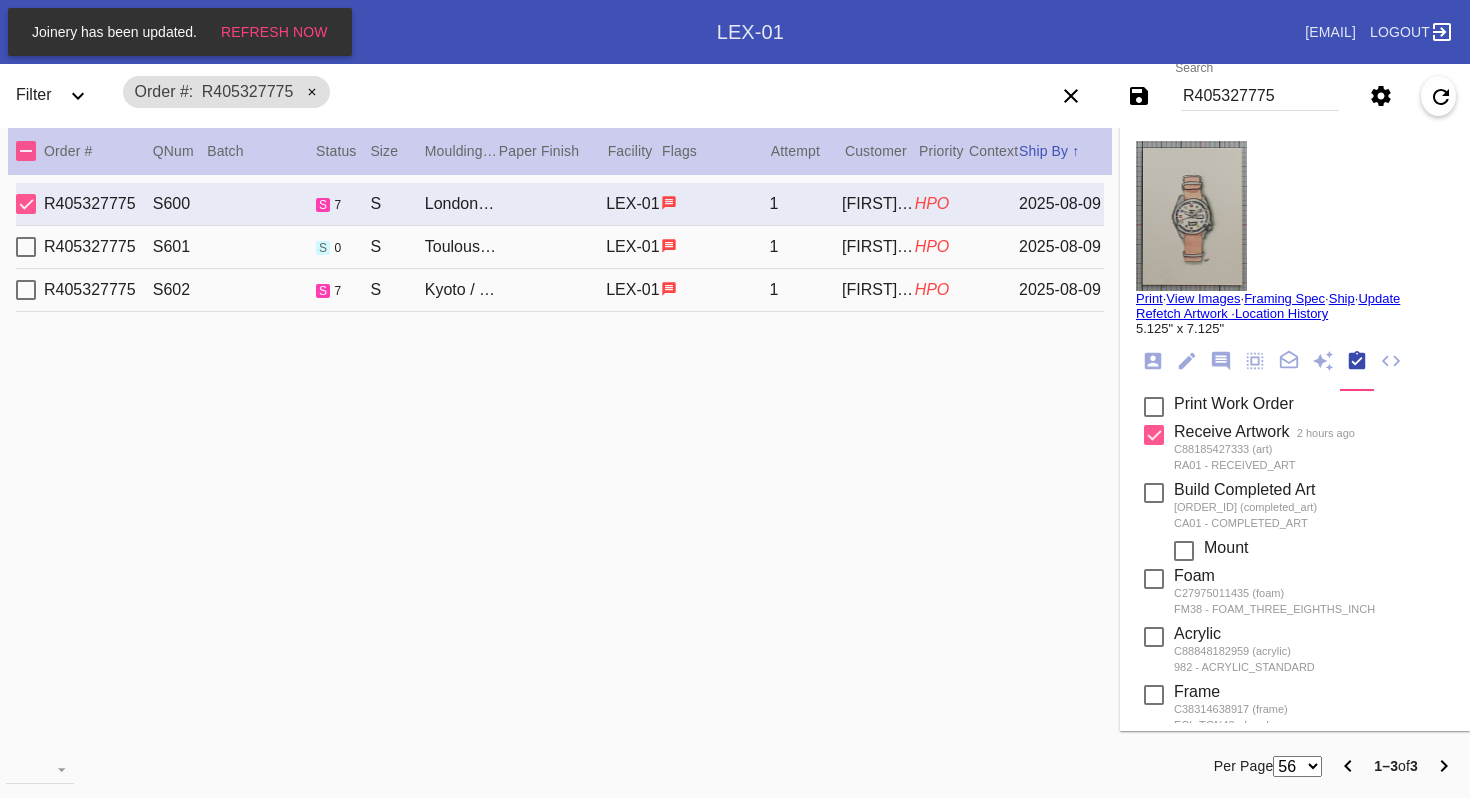 click on "R405327775 S602 s   7 S Kyoto / No Mat LEX-01 1 Jack Carlson
HPO
2025-08-09" at bounding box center [560, 290] 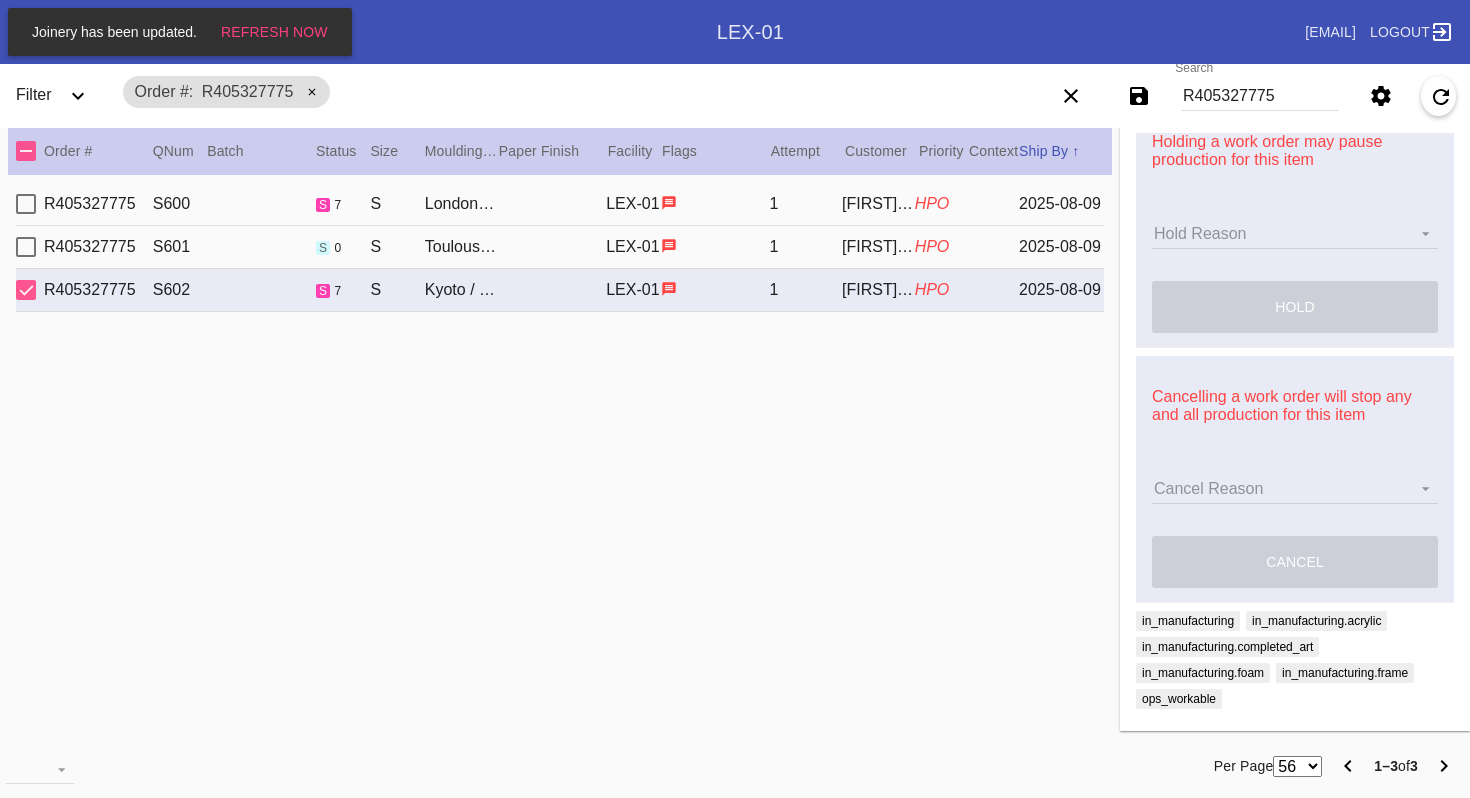 scroll, scrollTop: 0, scrollLeft: 0, axis: both 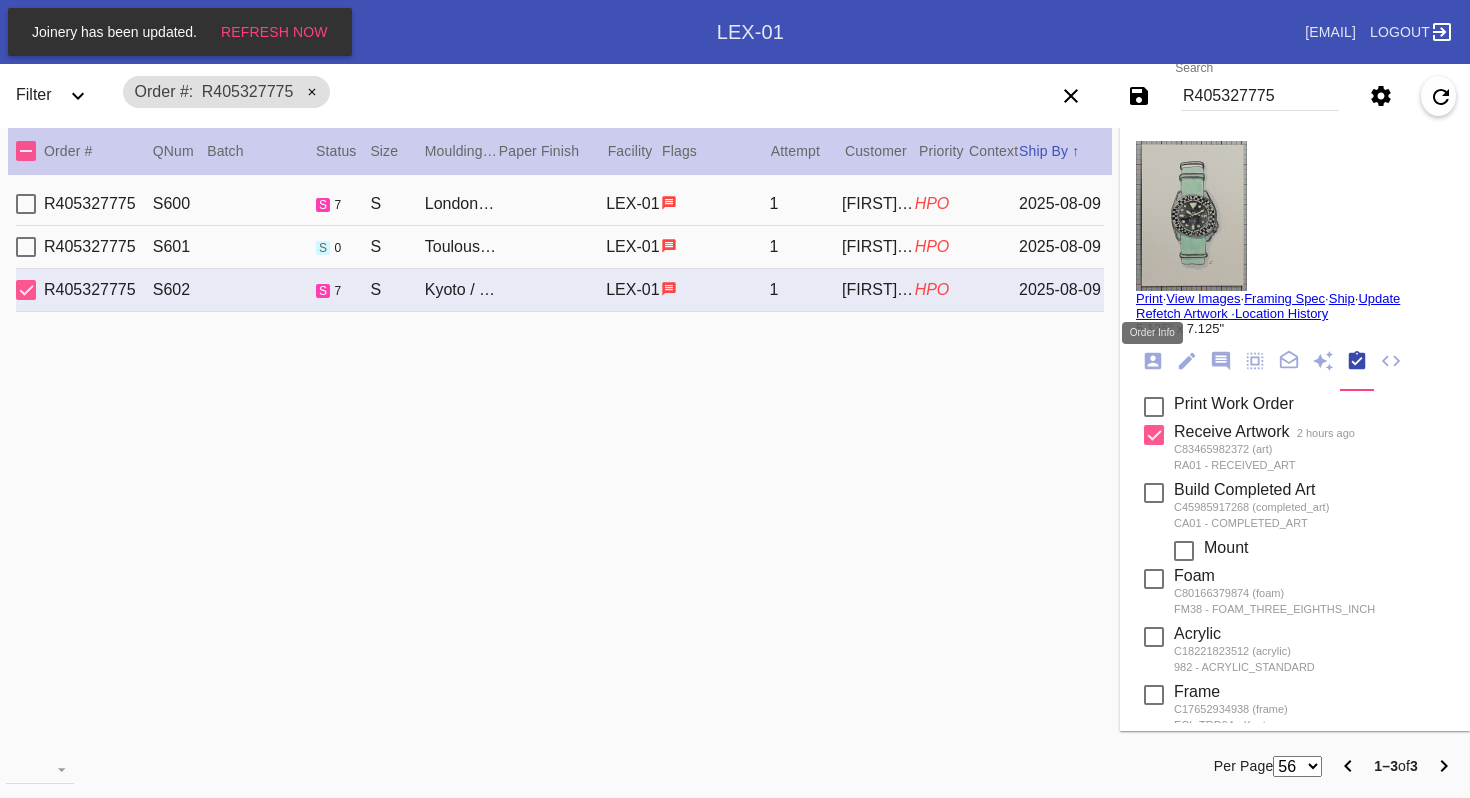 click 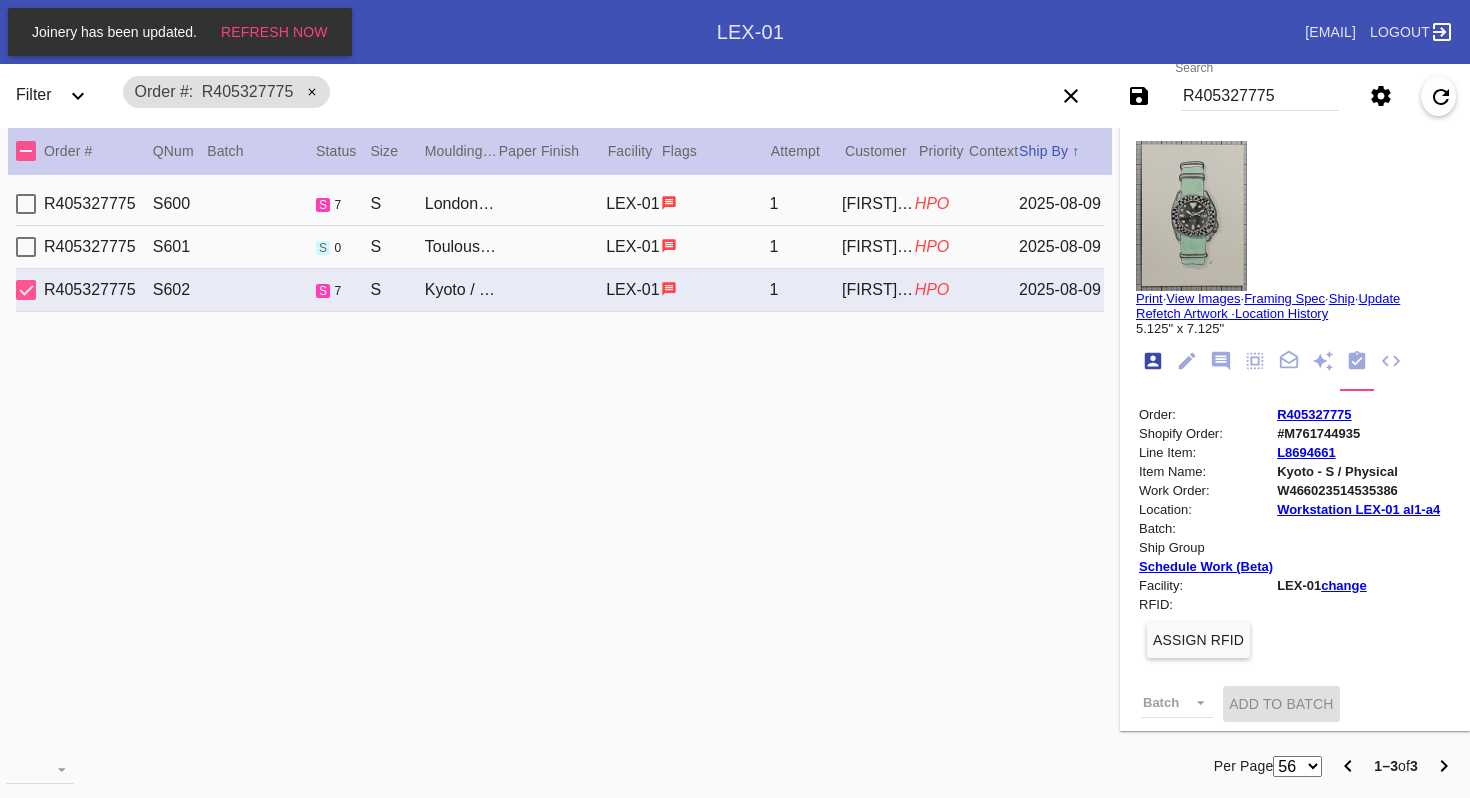 scroll, scrollTop: 24, scrollLeft: 0, axis: vertical 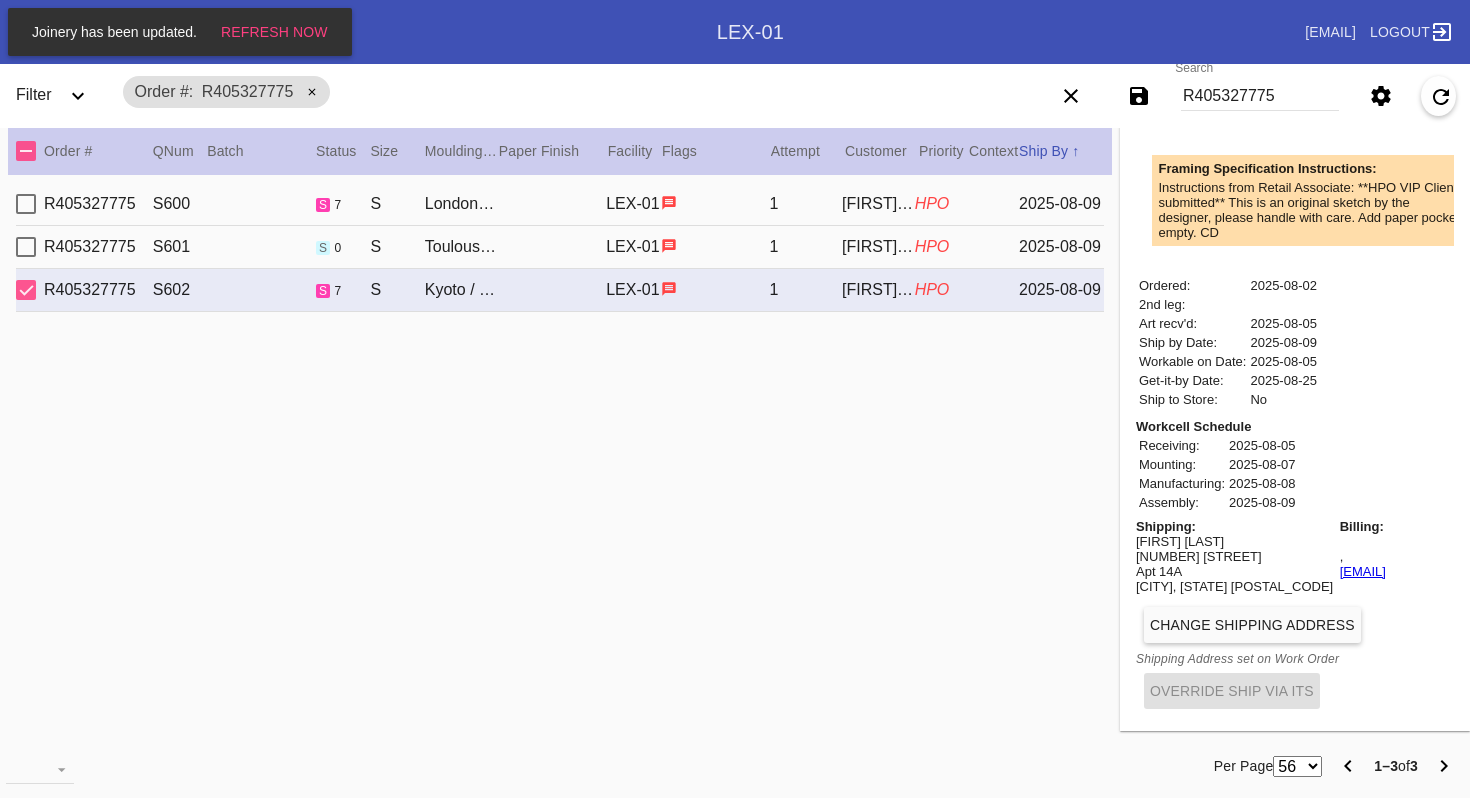 click on "R405327775 S600 s   7 S [CITY] / No Mat LEX-01 1 [FIRST] [LAST]
HPO
[DATE]" at bounding box center (560, 204) 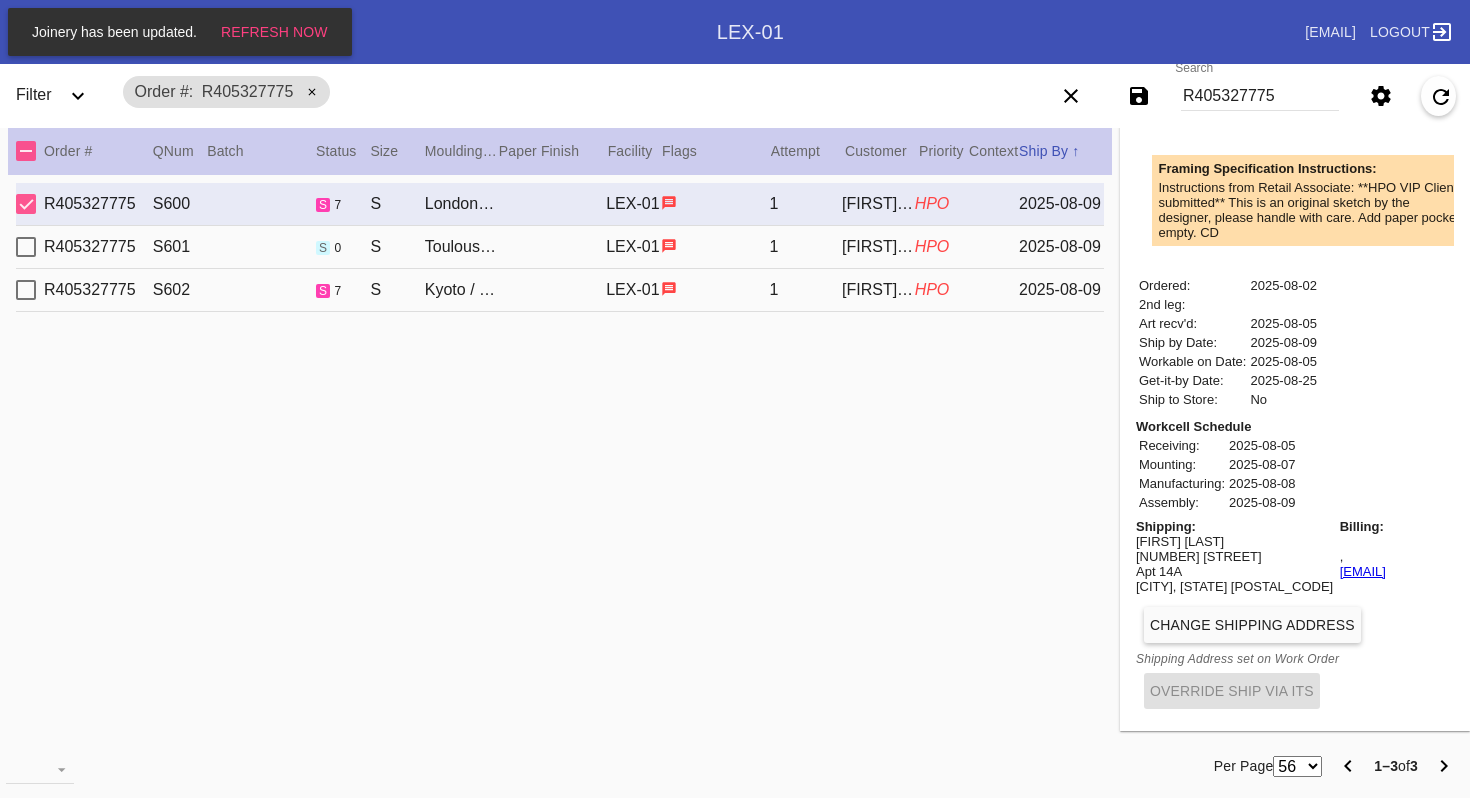 click on "Workcell Schedule Receiving: 2025-08-05 Mounting: 2025-08-07 Manufacturing: 2025-08-08 Assembly: 2025-08-09" at bounding box center [1295, 465] 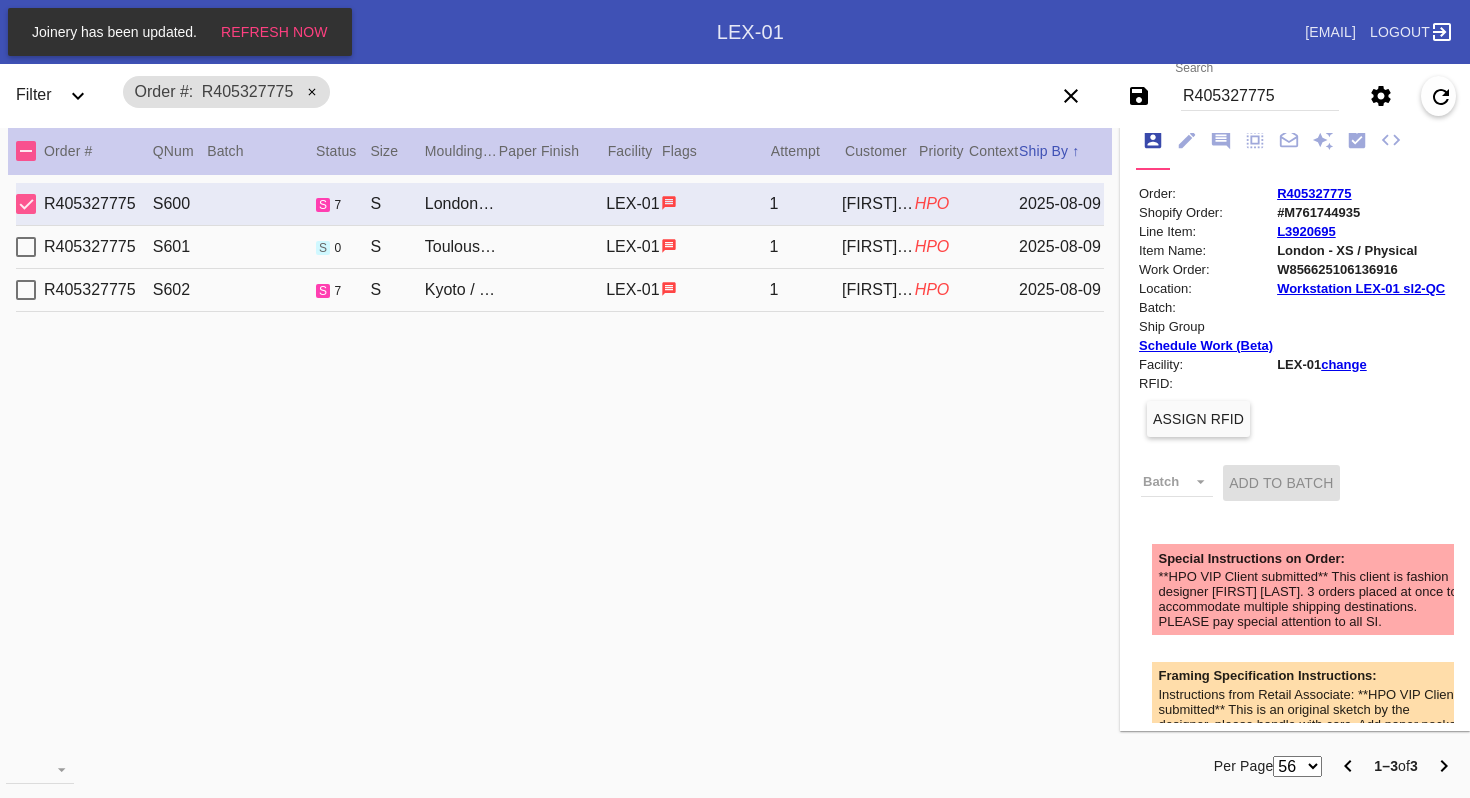 scroll, scrollTop: 0, scrollLeft: 0, axis: both 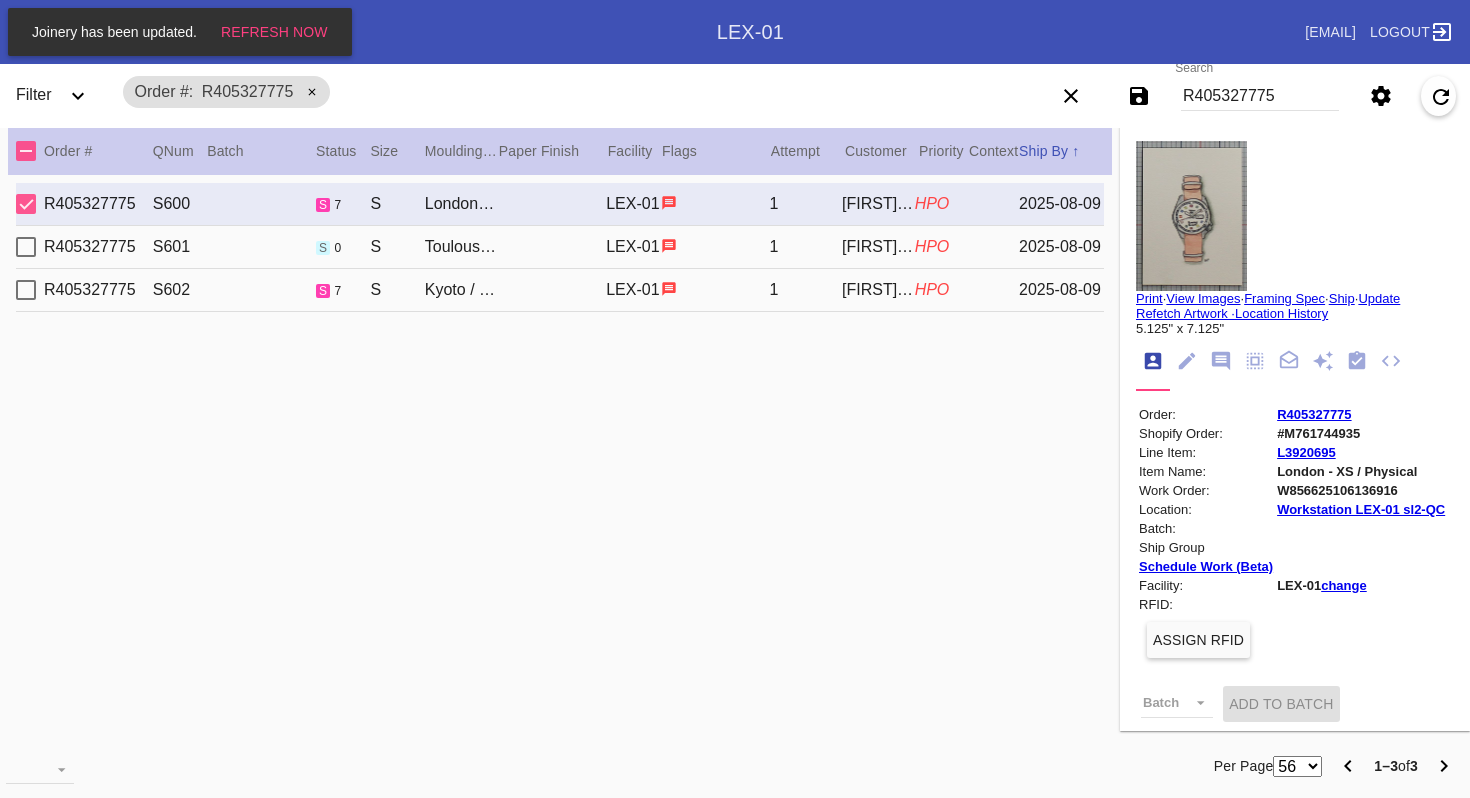 click at bounding box center [1191, 216] 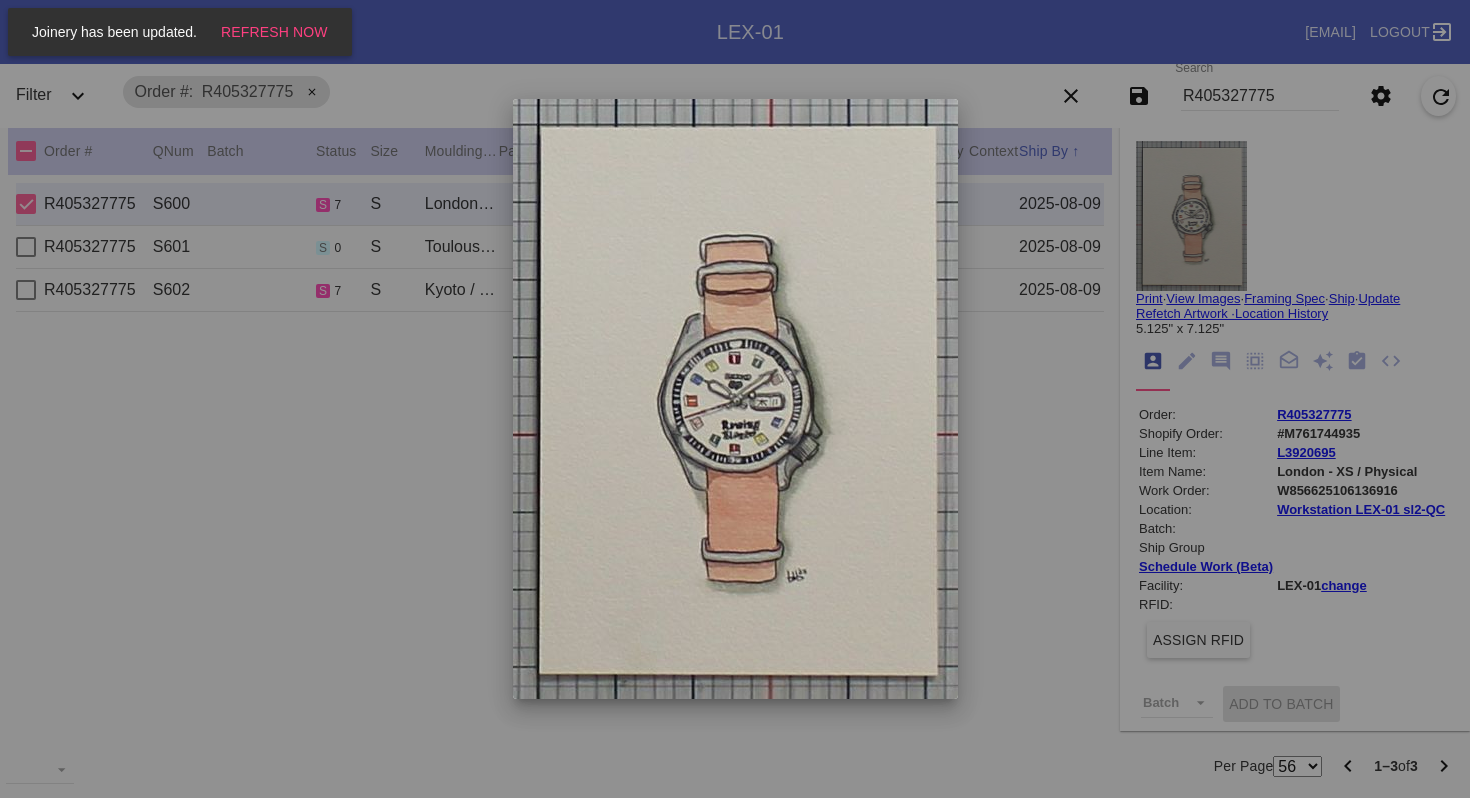 click at bounding box center (735, 399) 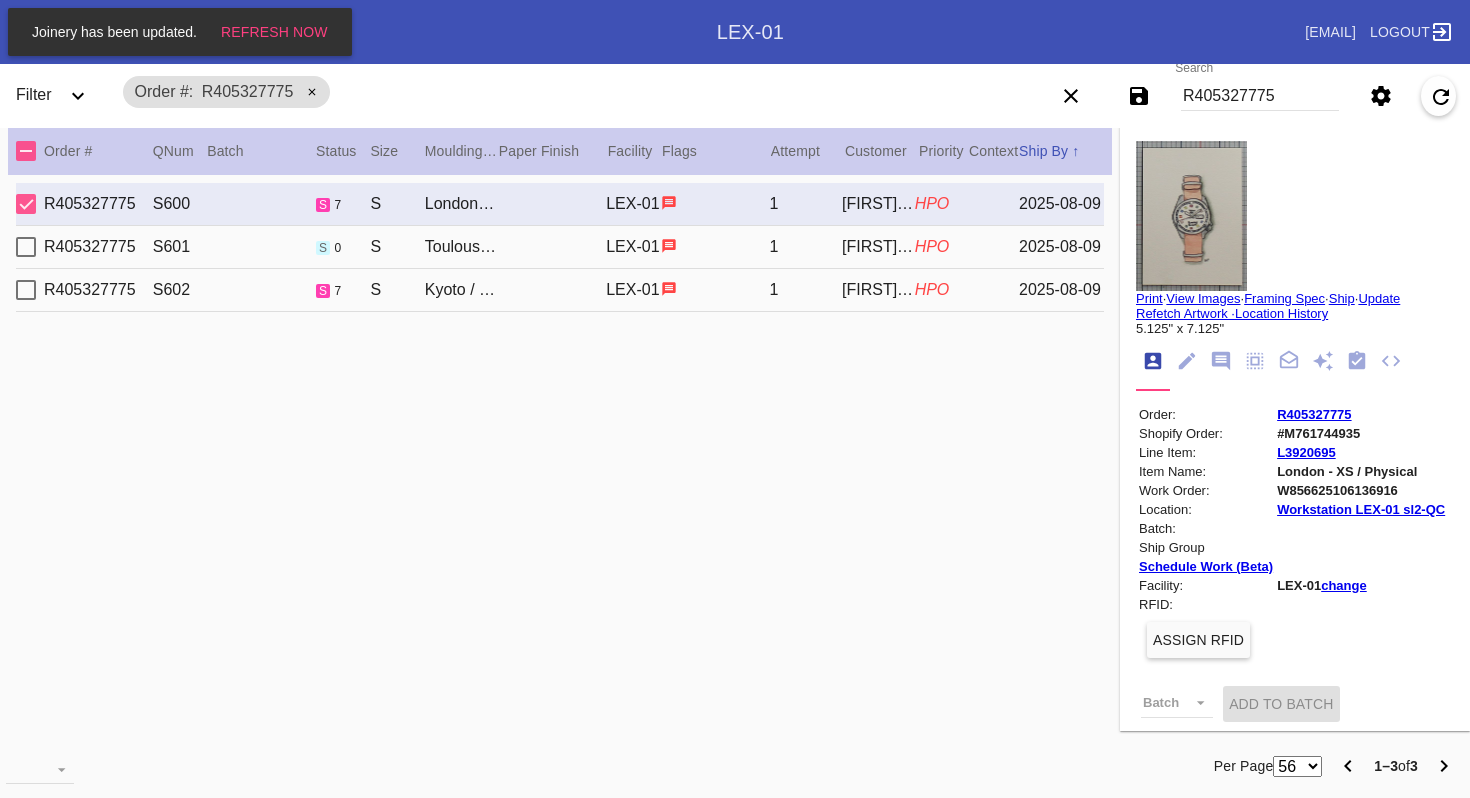 click on "R405327775 S600 s   7 S London / No Mat LEX-01 1 Jack Carlson
HPO
2025-08-09 R405327775 S601 s   0 S Toulouse / No Mat LEX-01 1 Jack Carlson
HPO
2025-08-09 R405327775 S602 s   7 S Kyoto / No Mat LEX-01 1 Jack Carlson
HPO
2025-08-09" at bounding box center (560, 455) 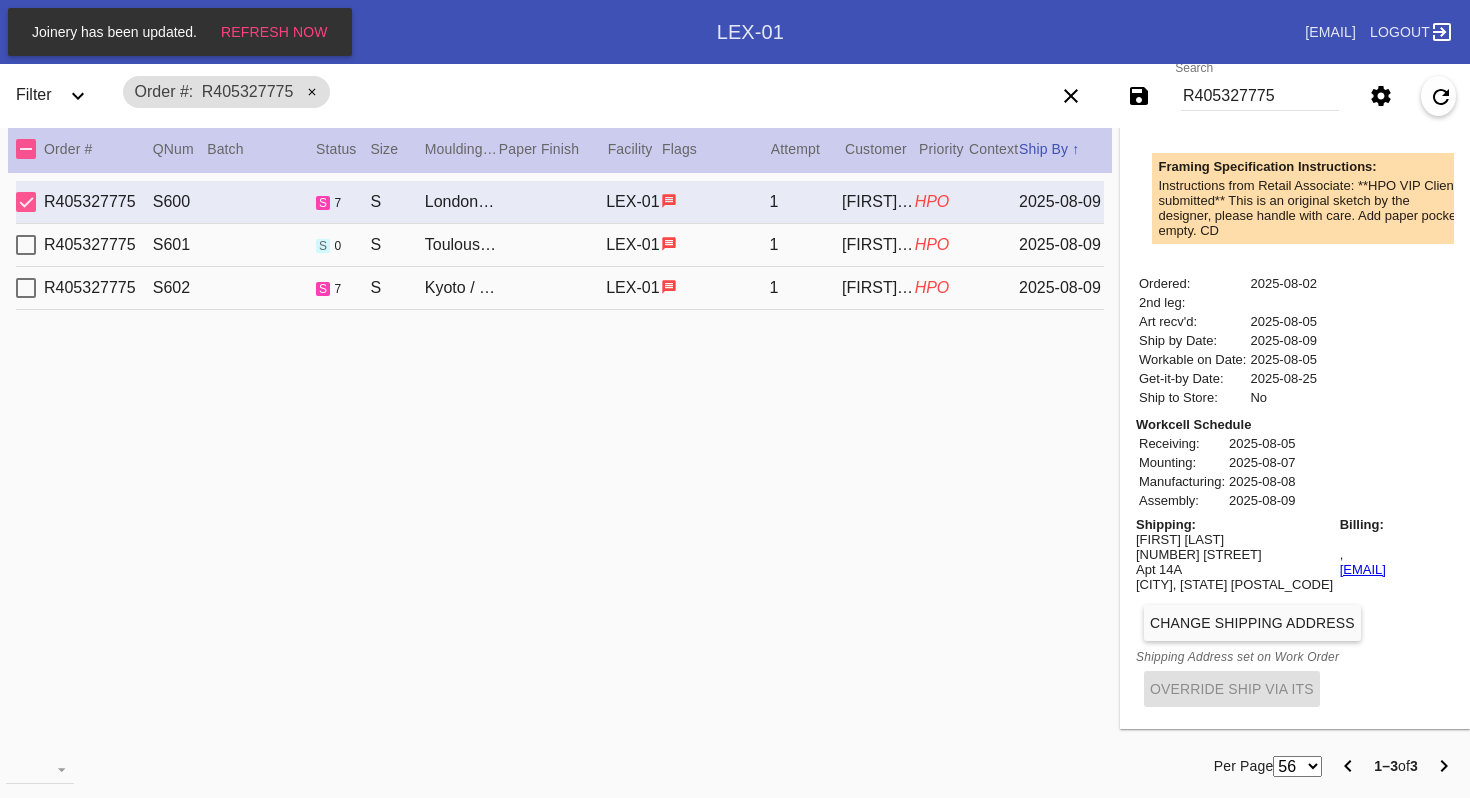 scroll, scrollTop: 0, scrollLeft: 0, axis: both 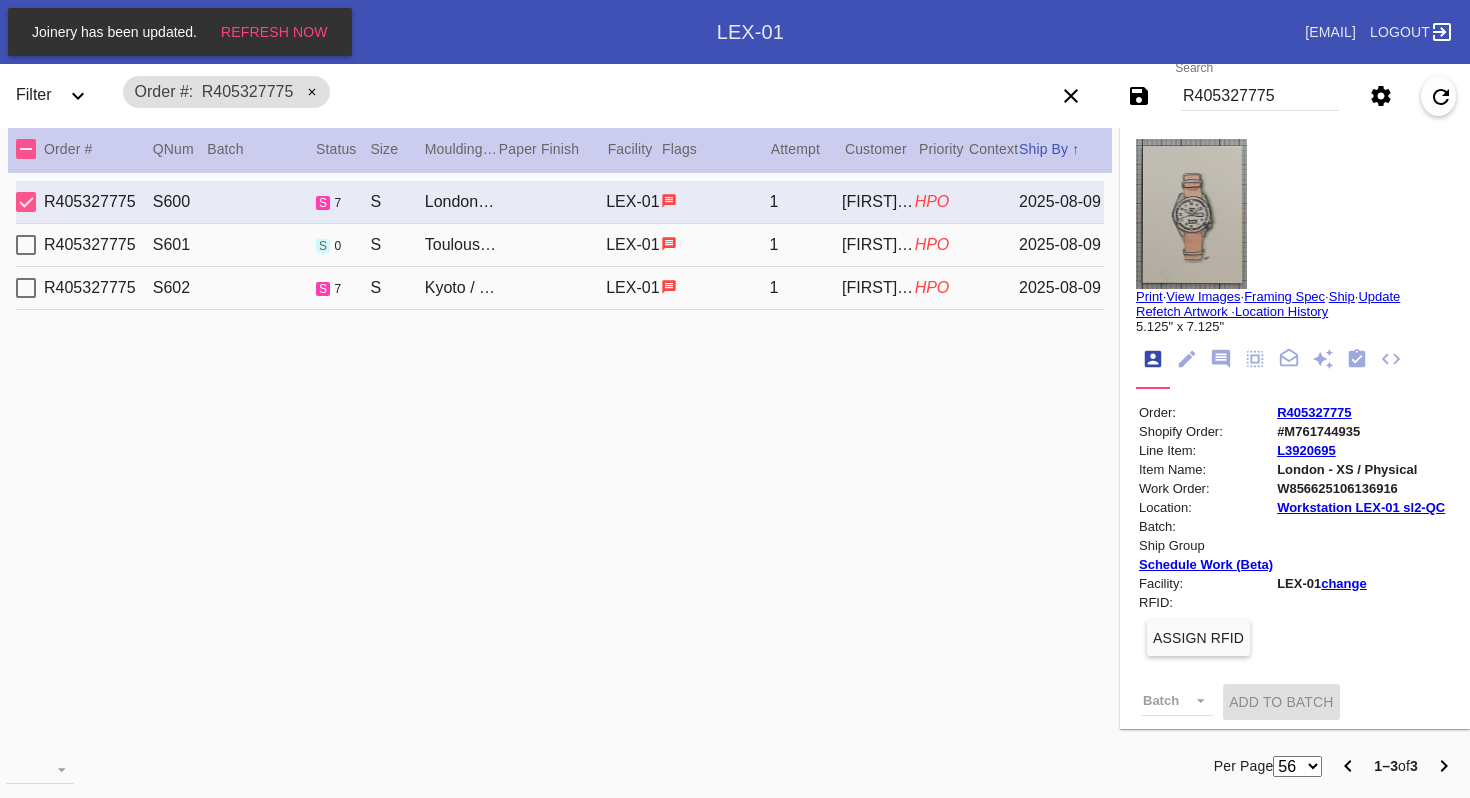click 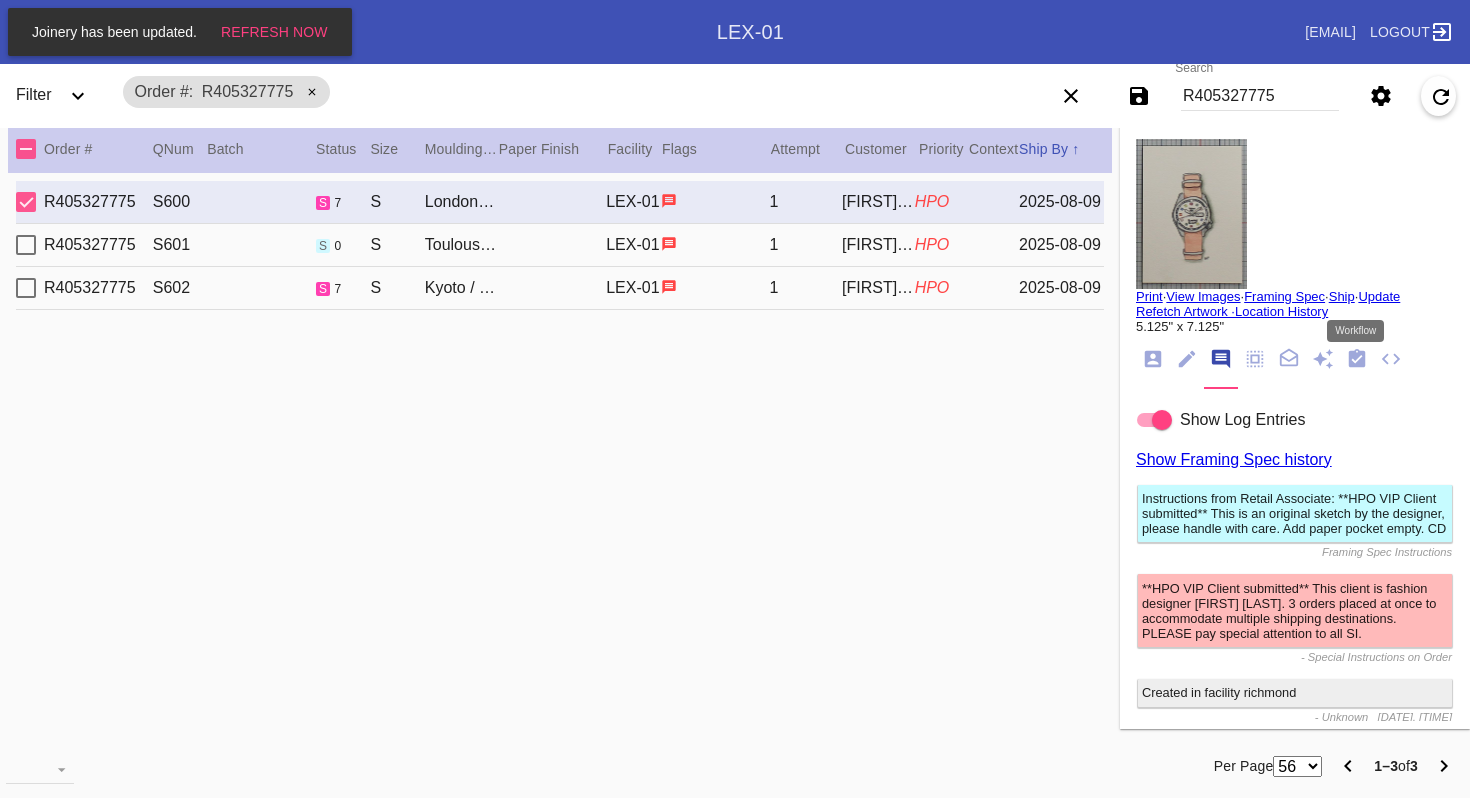 click 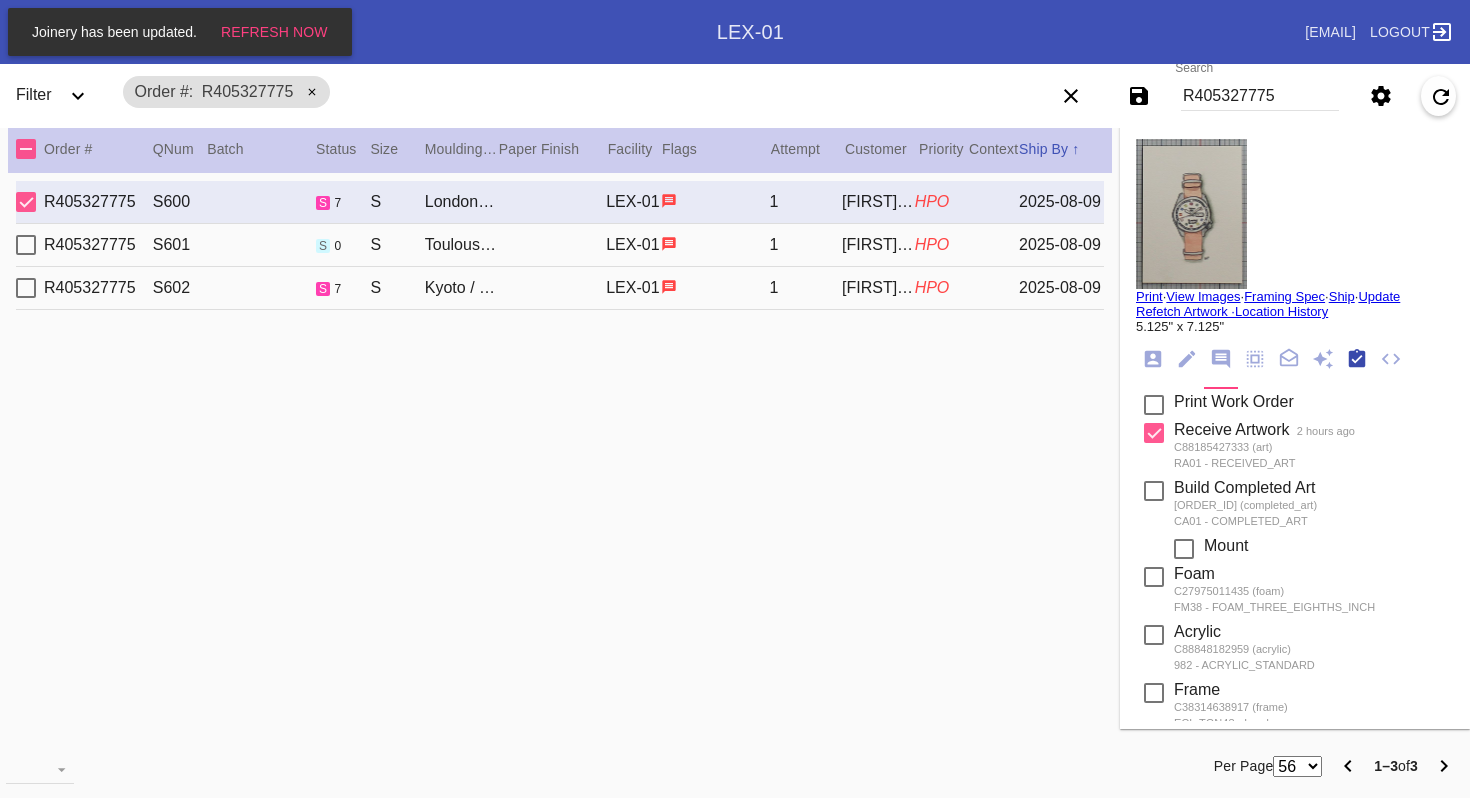 scroll, scrollTop: 320, scrollLeft: 0, axis: vertical 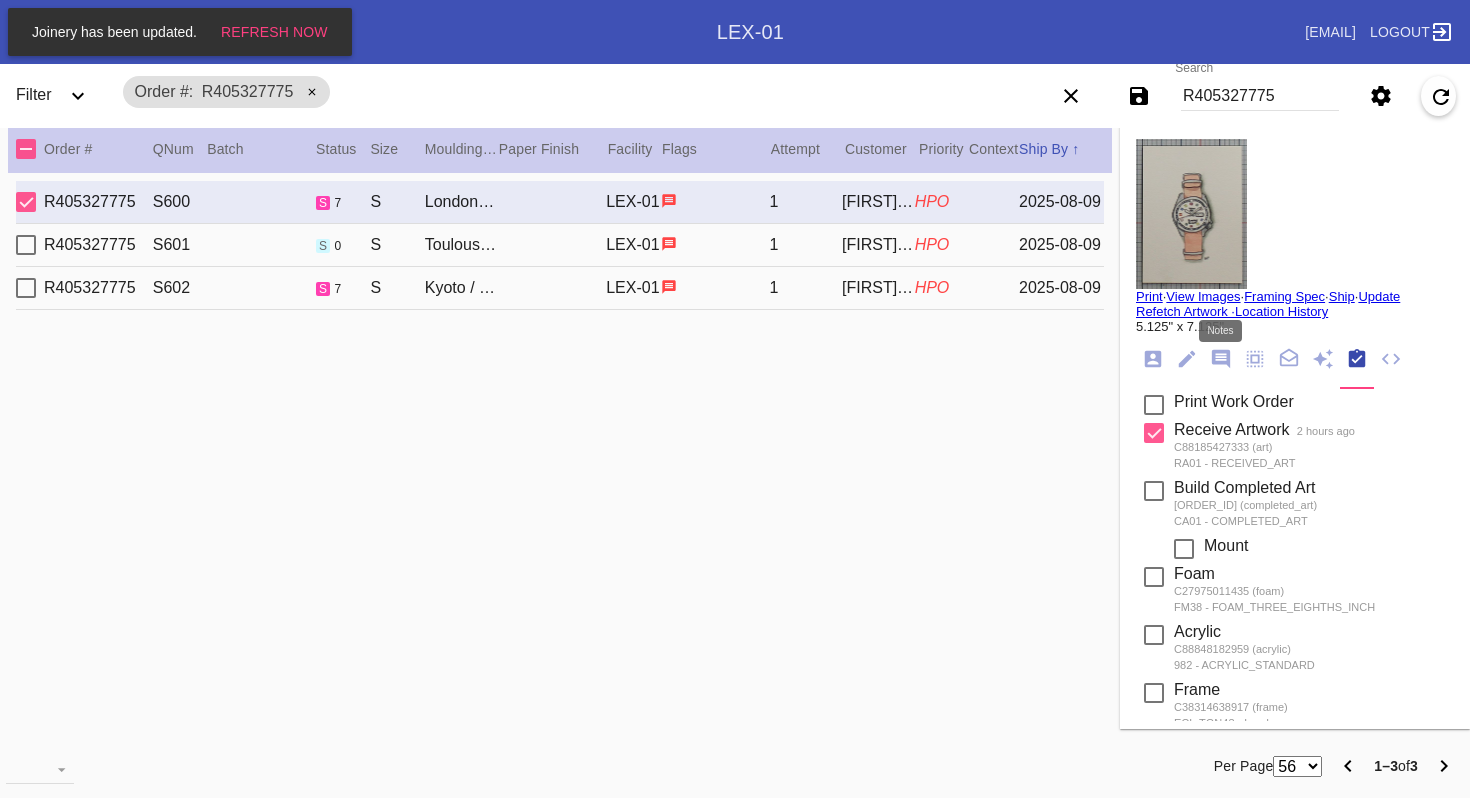 click 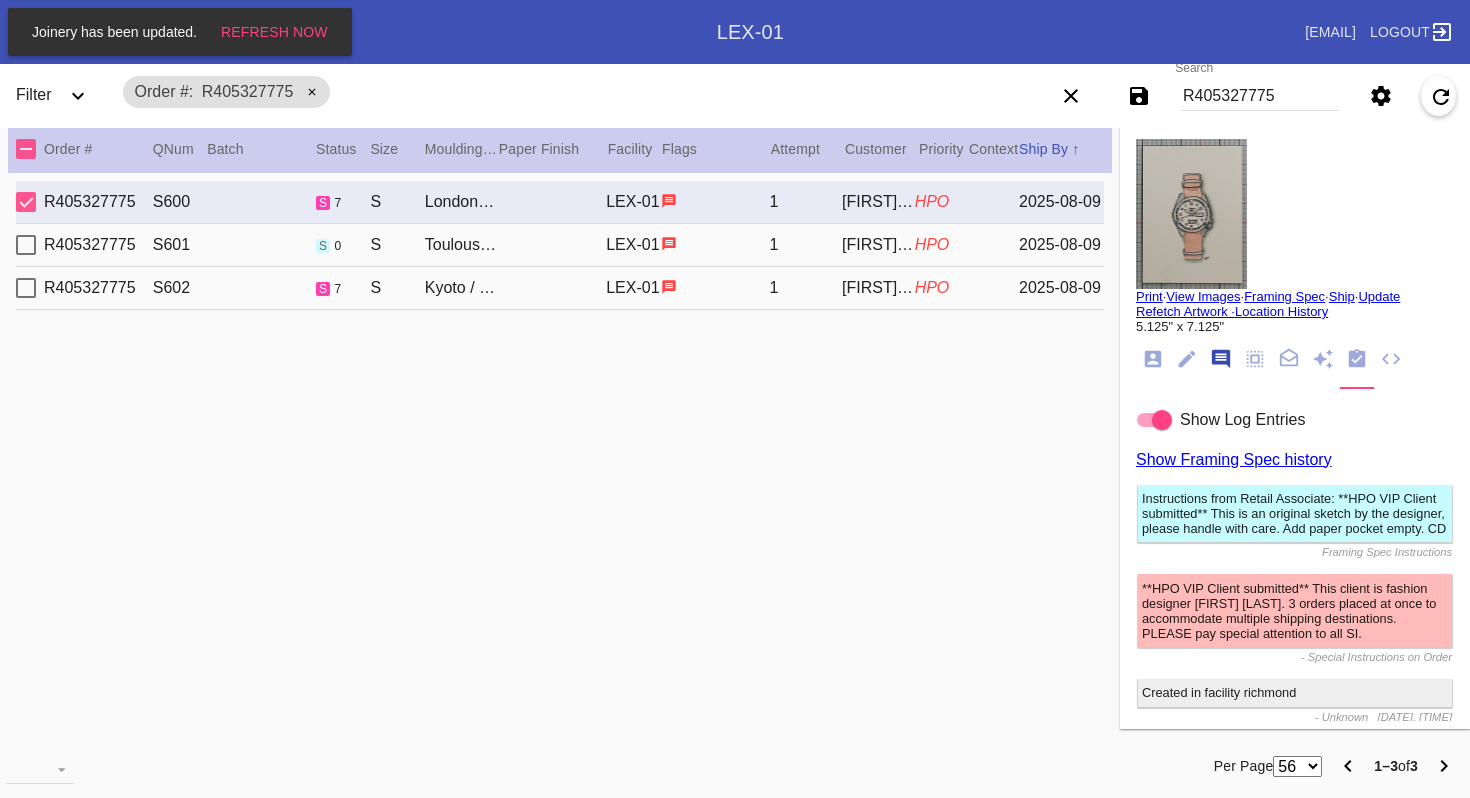 scroll, scrollTop: 123, scrollLeft: 0, axis: vertical 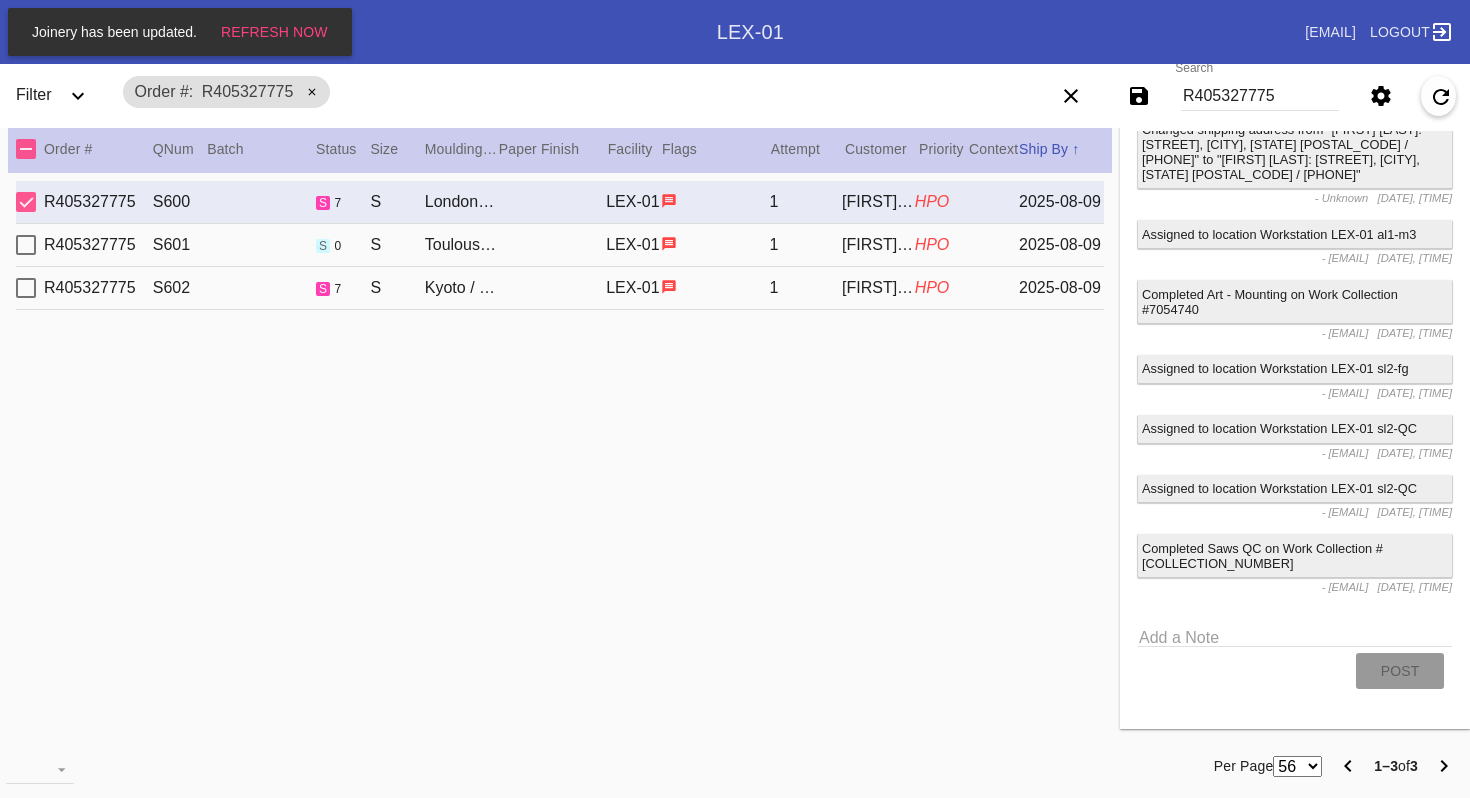 click on "R405327775 S602 s   7 S Kyoto / No Mat LEX-01 1 Jack Carlson
HPO
2025-08-09" at bounding box center [560, 288] 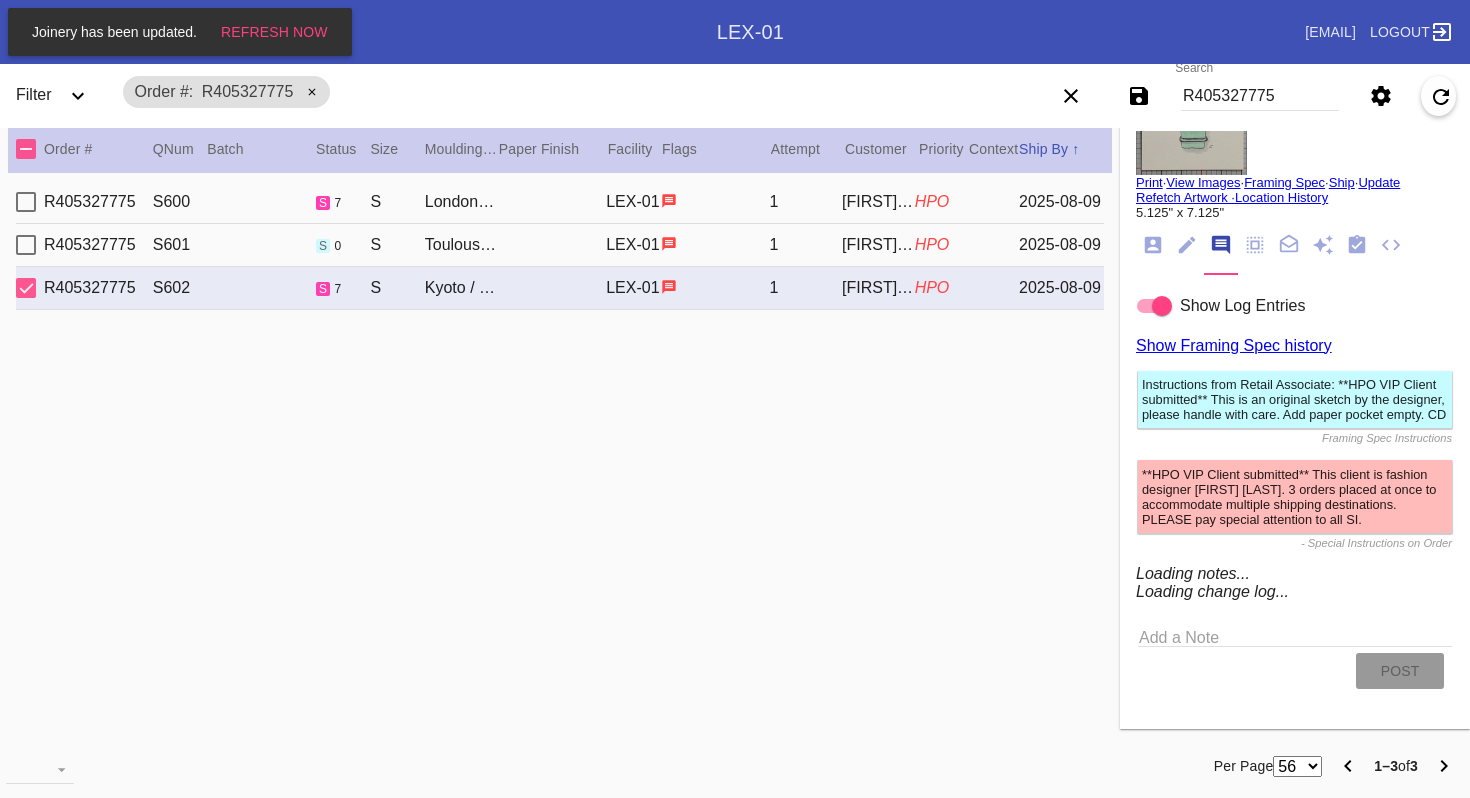 scroll, scrollTop: 7008, scrollLeft: 0, axis: vertical 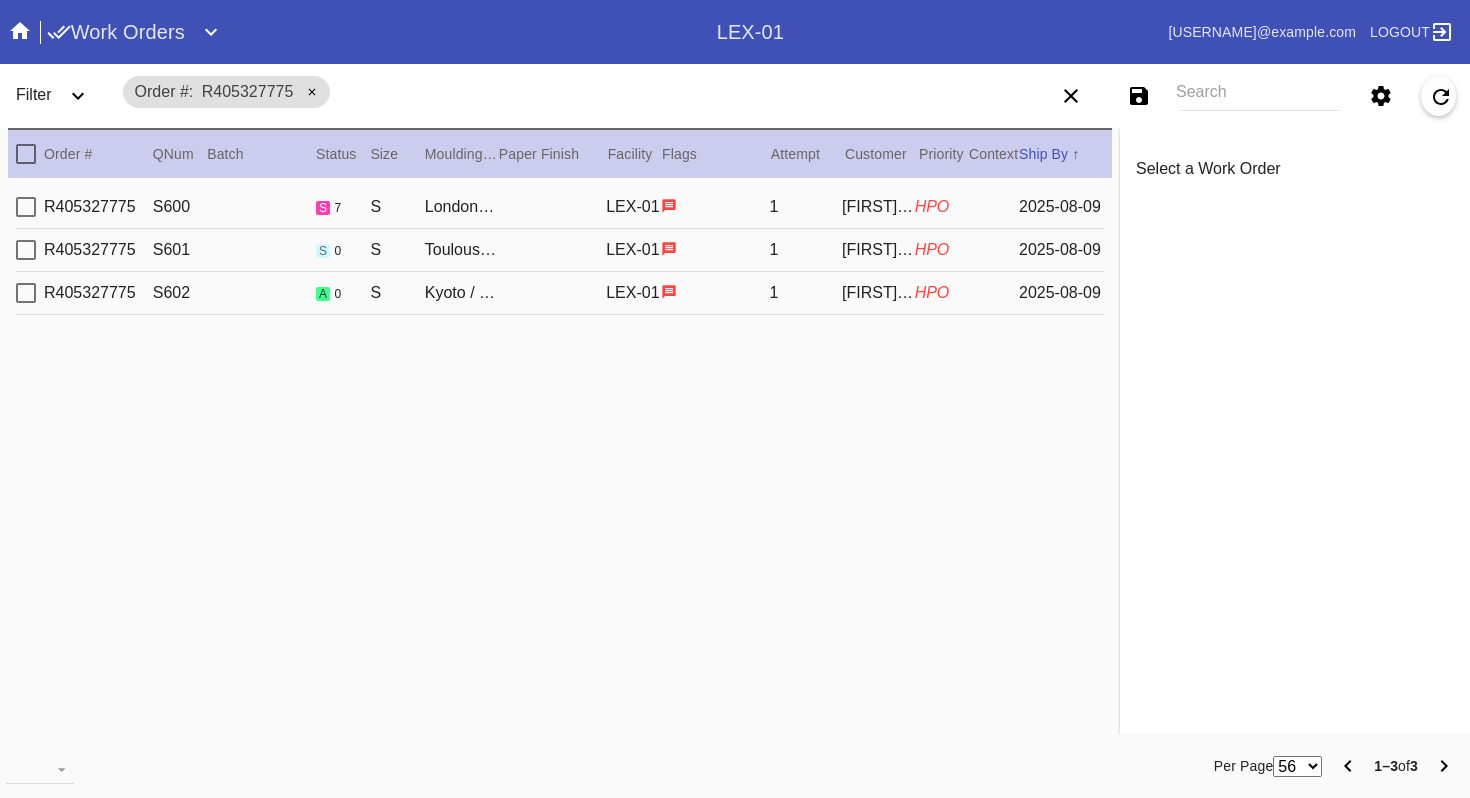 click on "R405327775 S602 a   0 S [CITY] / No Mat LEX-01 1 [FIRST] [LAST]
HPO
[DATE]" at bounding box center (560, 293) 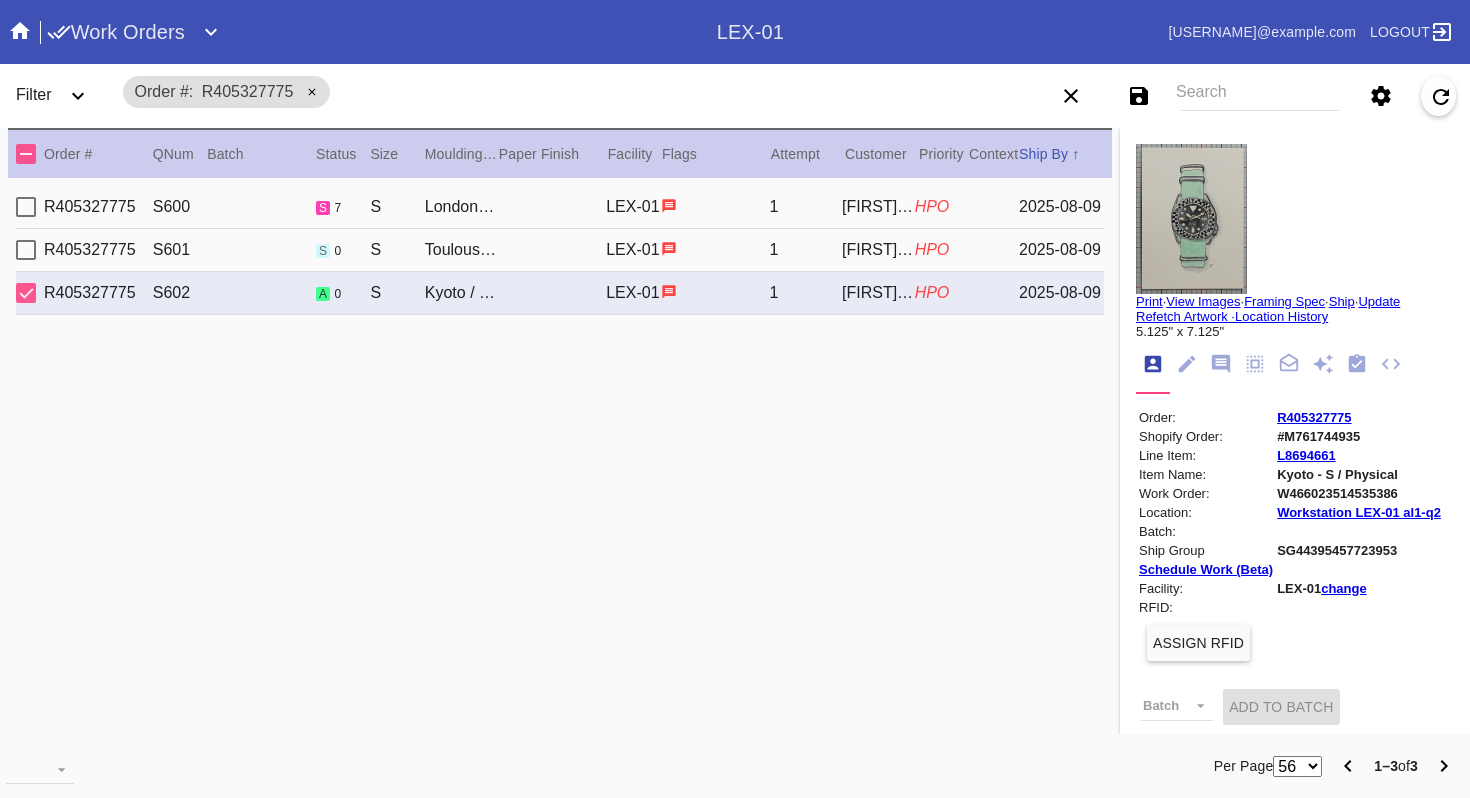 click on "R405327775 S600 s   7 S [CITY] / No Mat LEX-01 1 [FIRST] [LAST]
HPO
[DATE]" at bounding box center [560, 207] 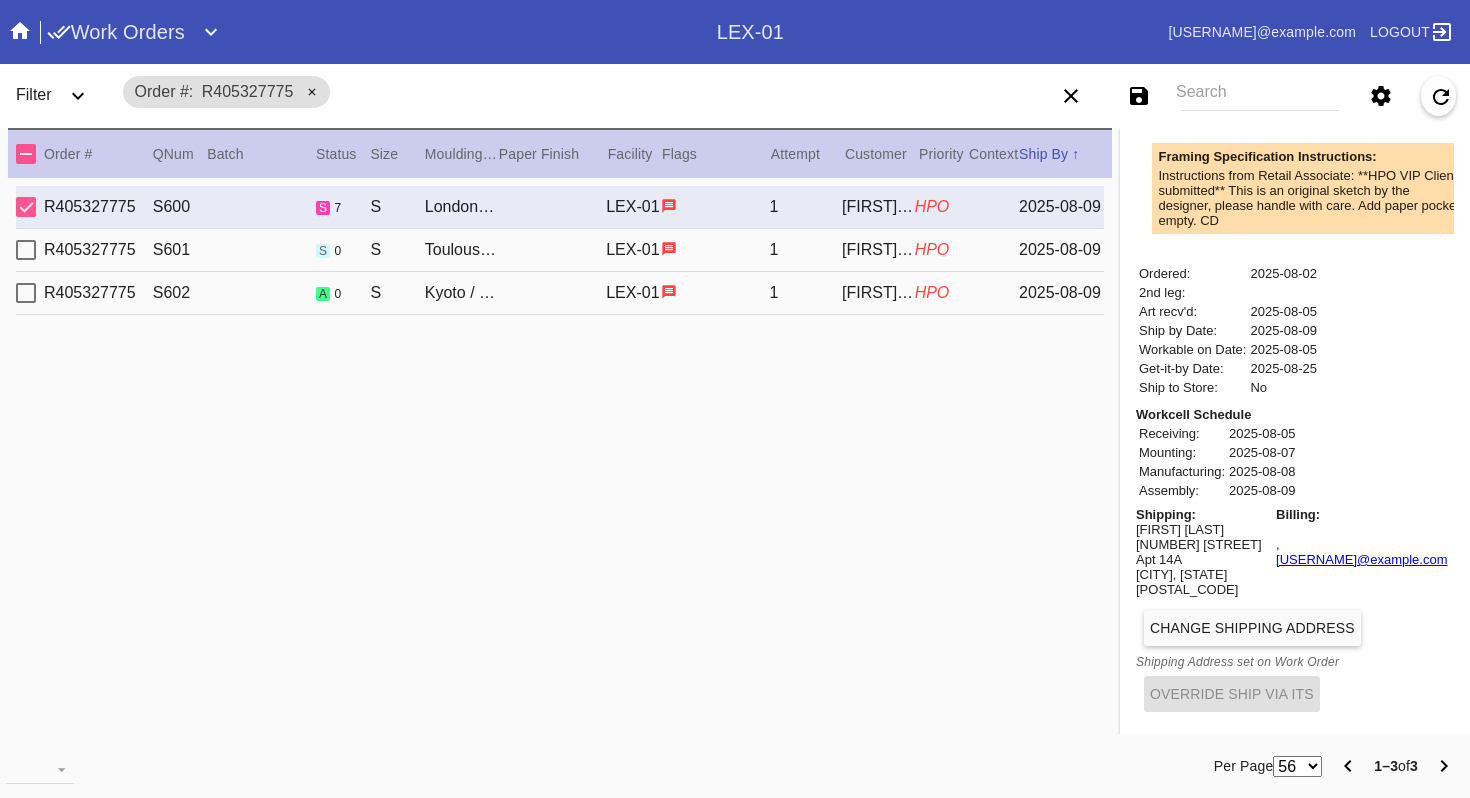 scroll, scrollTop: 0, scrollLeft: 0, axis: both 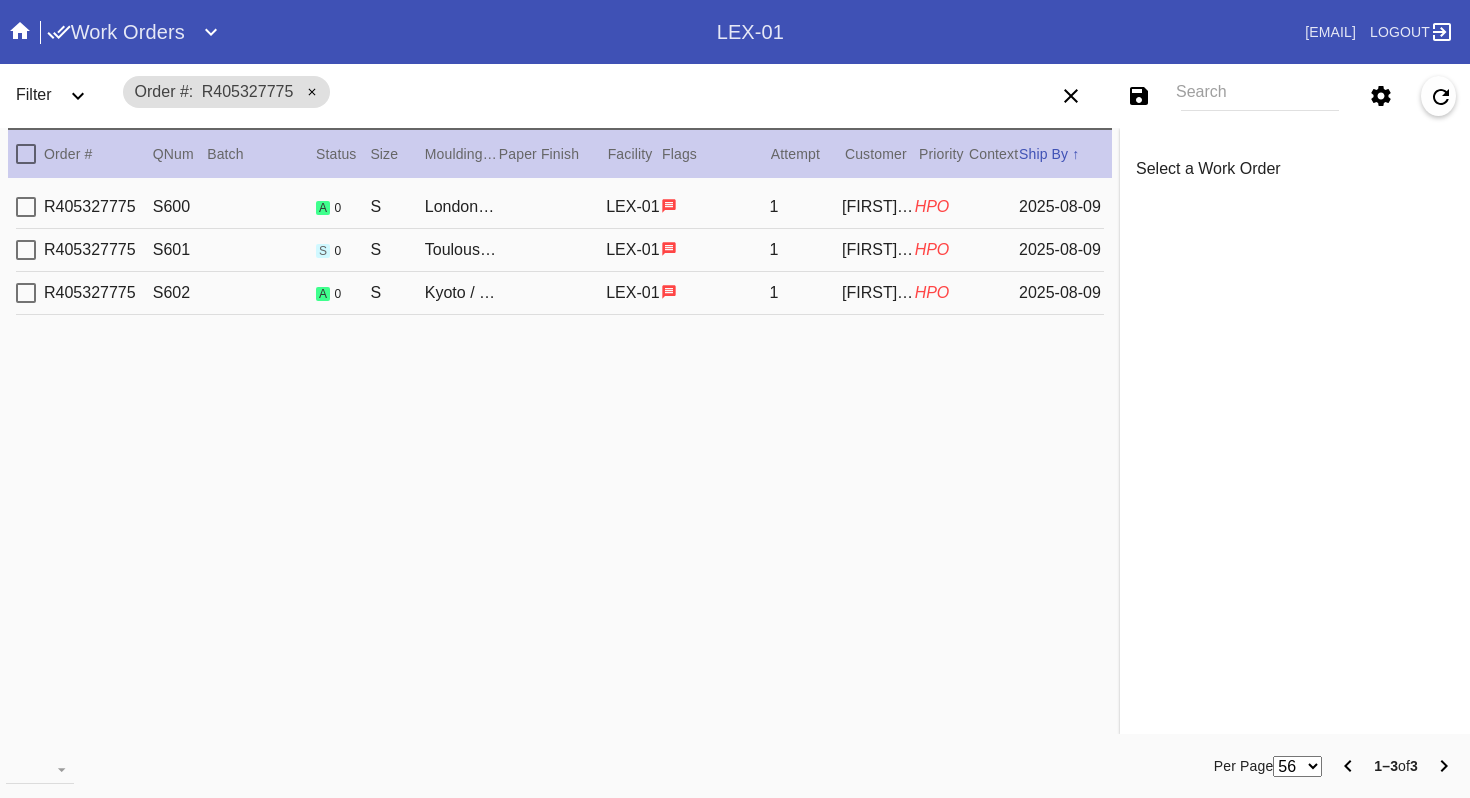 click on "London / No Mat" at bounding box center (461, 207) 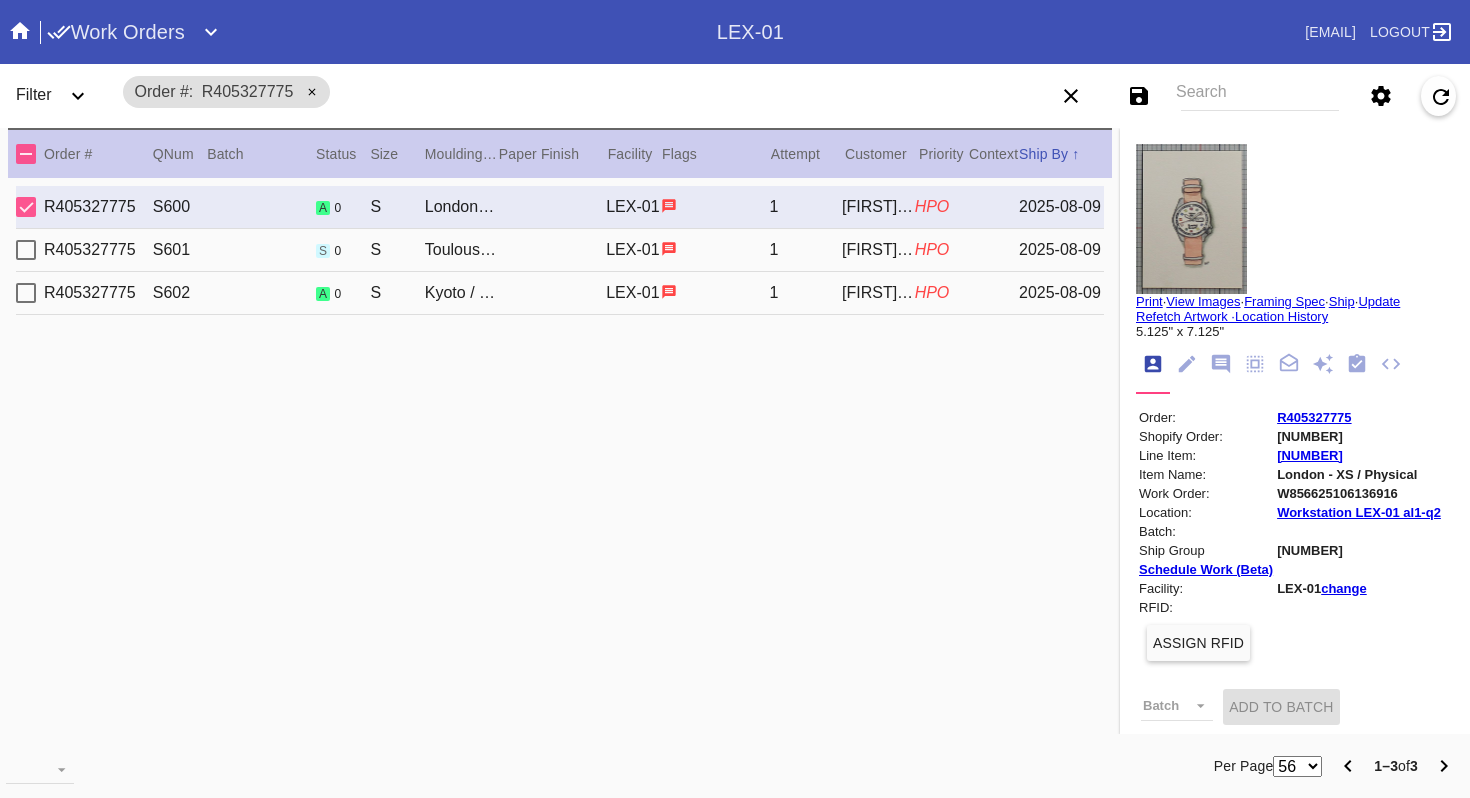 click on "[NUMBER] [NUMBER] a 0 S [CITY] / No Mat LEX-01 1 [FIRST] [LAST]
HPO
[DATE]" at bounding box center (560, 293) 